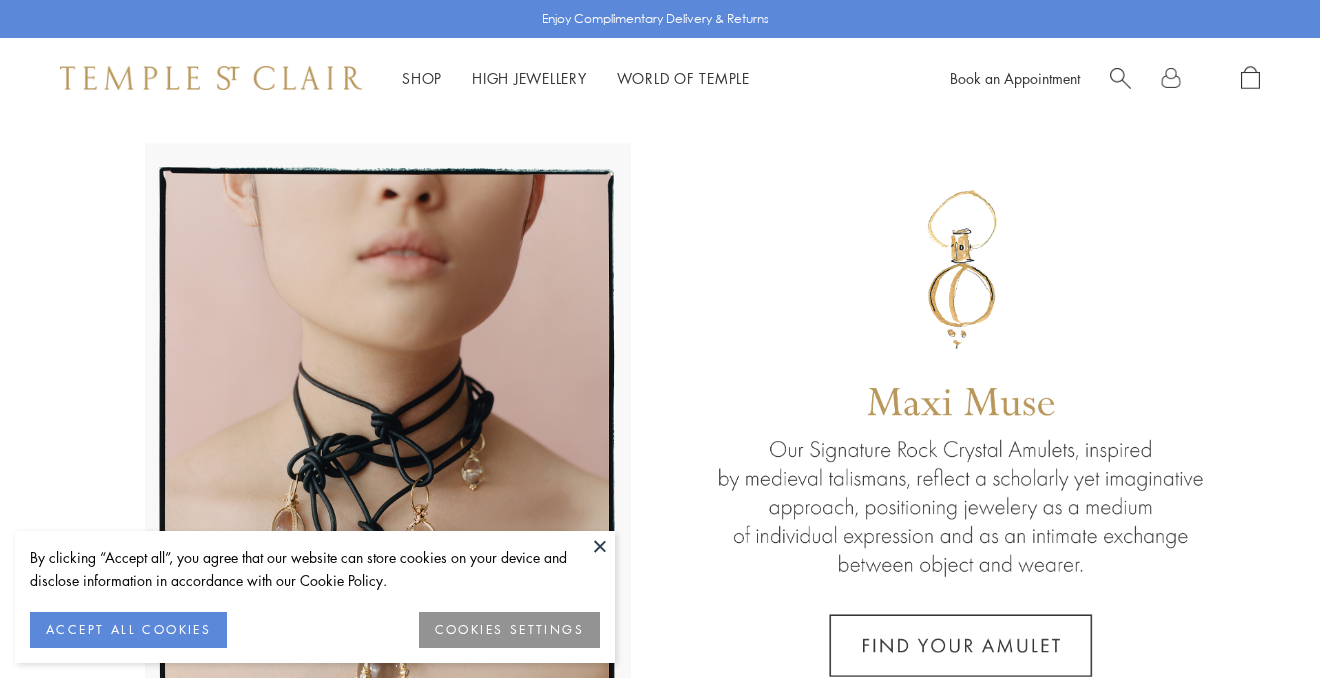 scroll, scrollTop: 0, scrollLeft: 0, axis: both 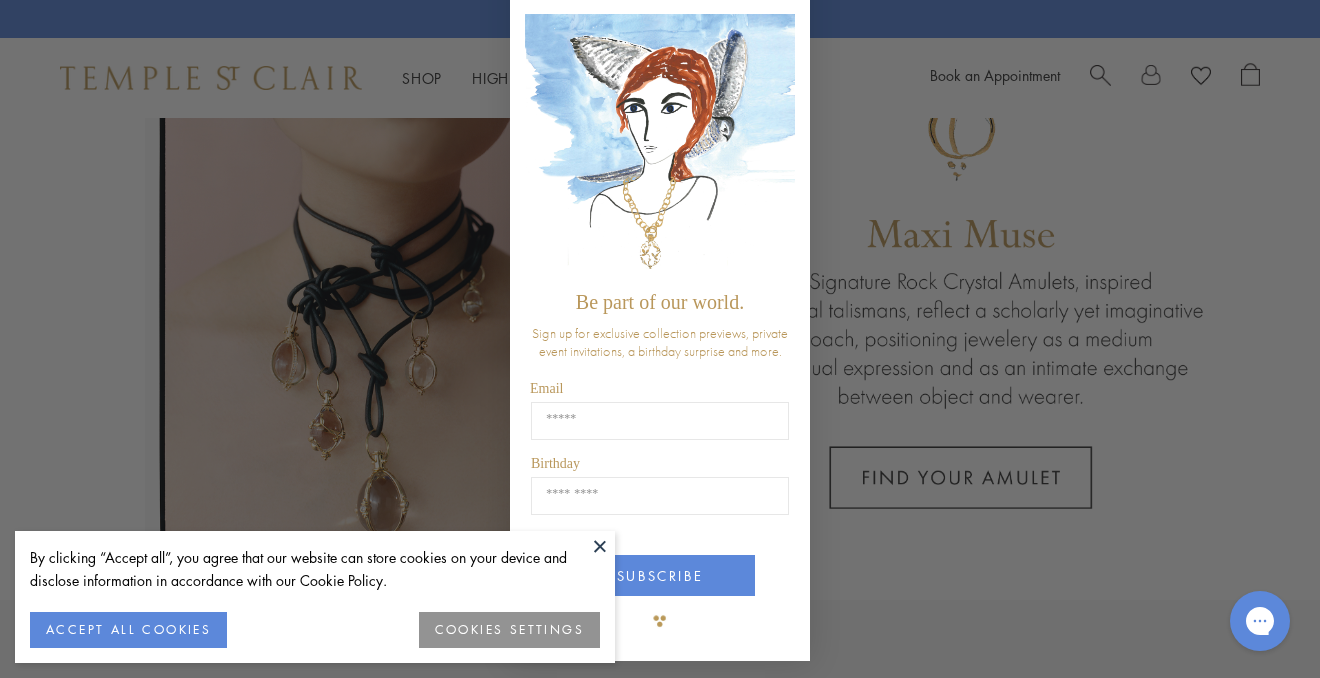 click at bounding box center [600, 546] 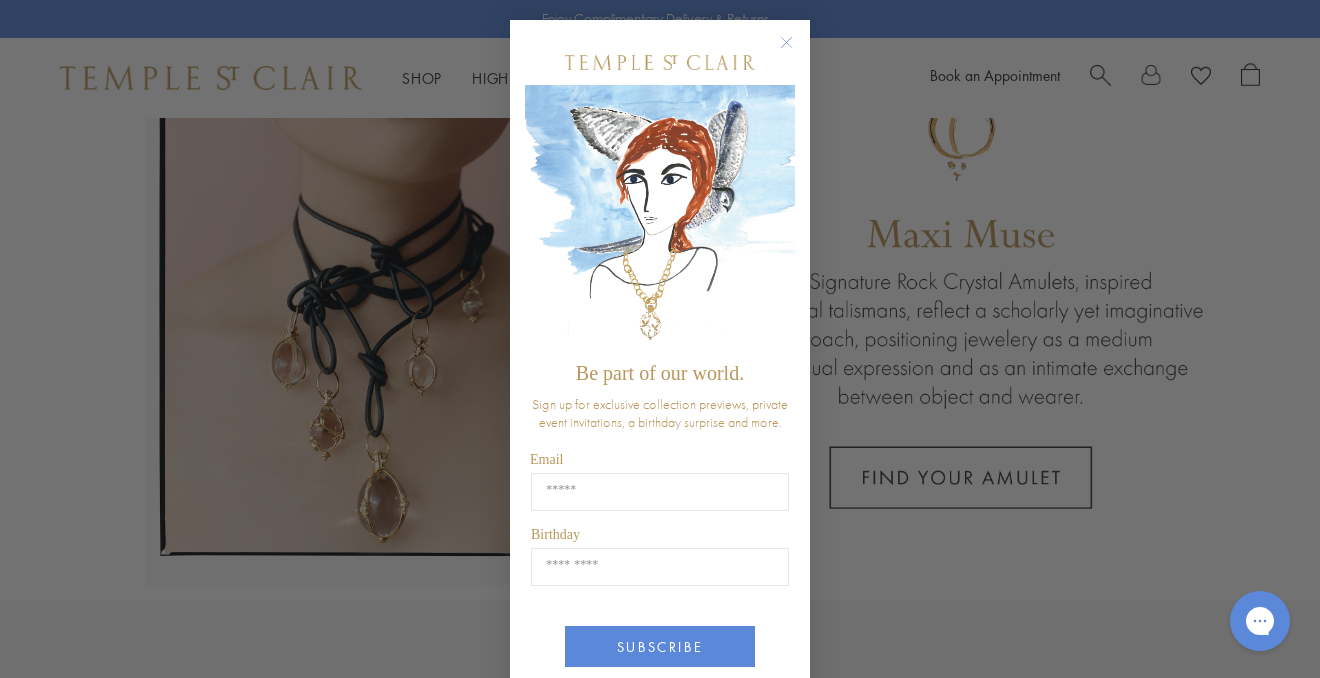 scroll, scrollTop: 0, scrollLeft: 0, axis: both 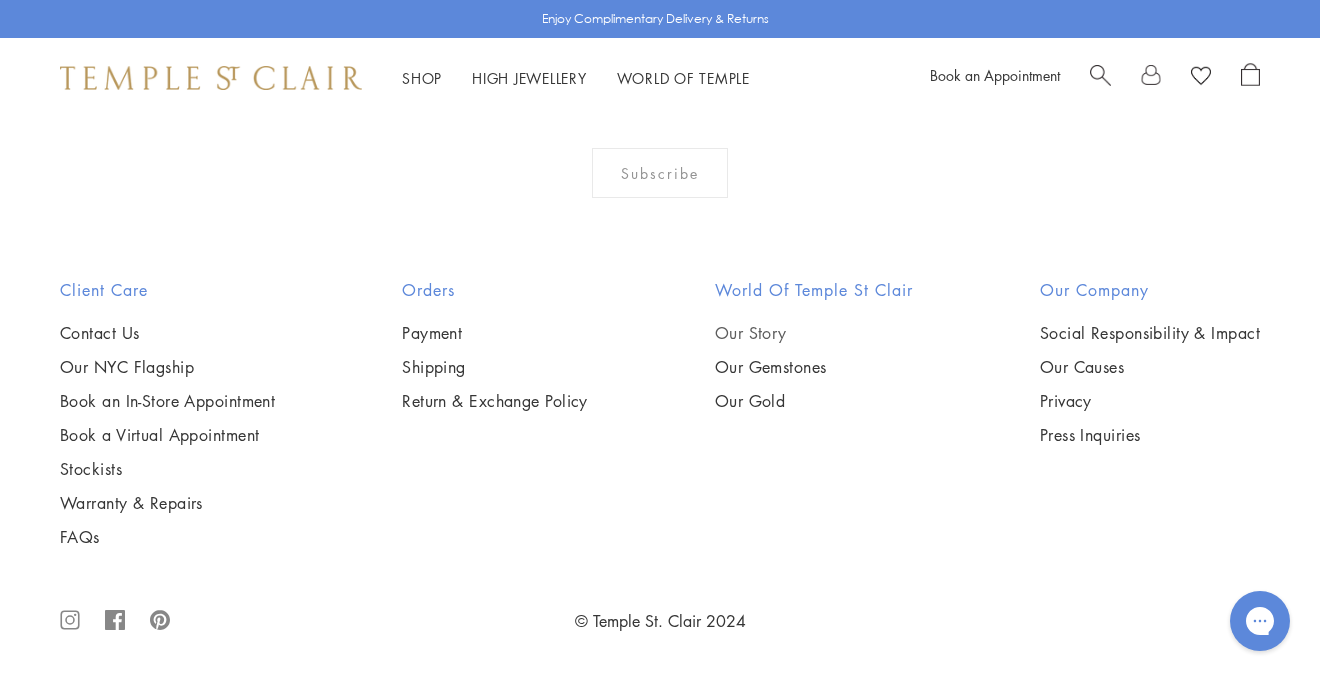 click on "Our Story" at bounding box center (814, 333) 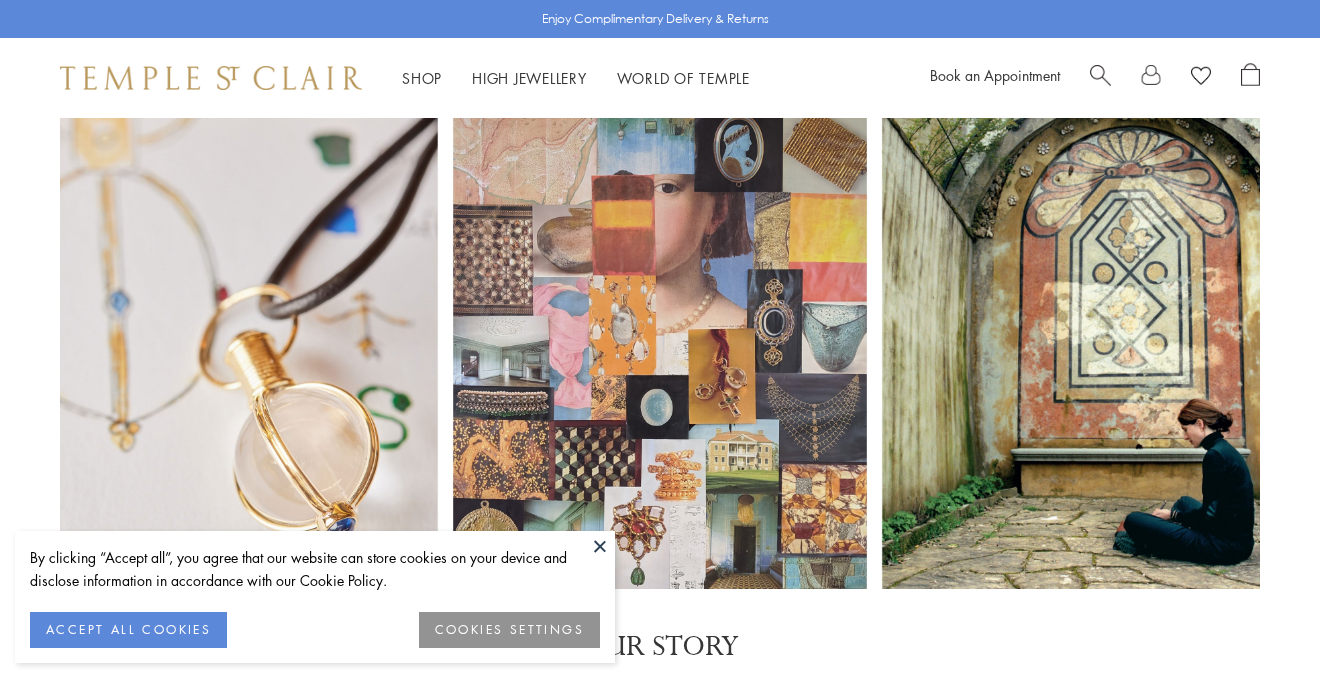 scroll, scrollTop: 0, scrollLeft: 0, axis: both 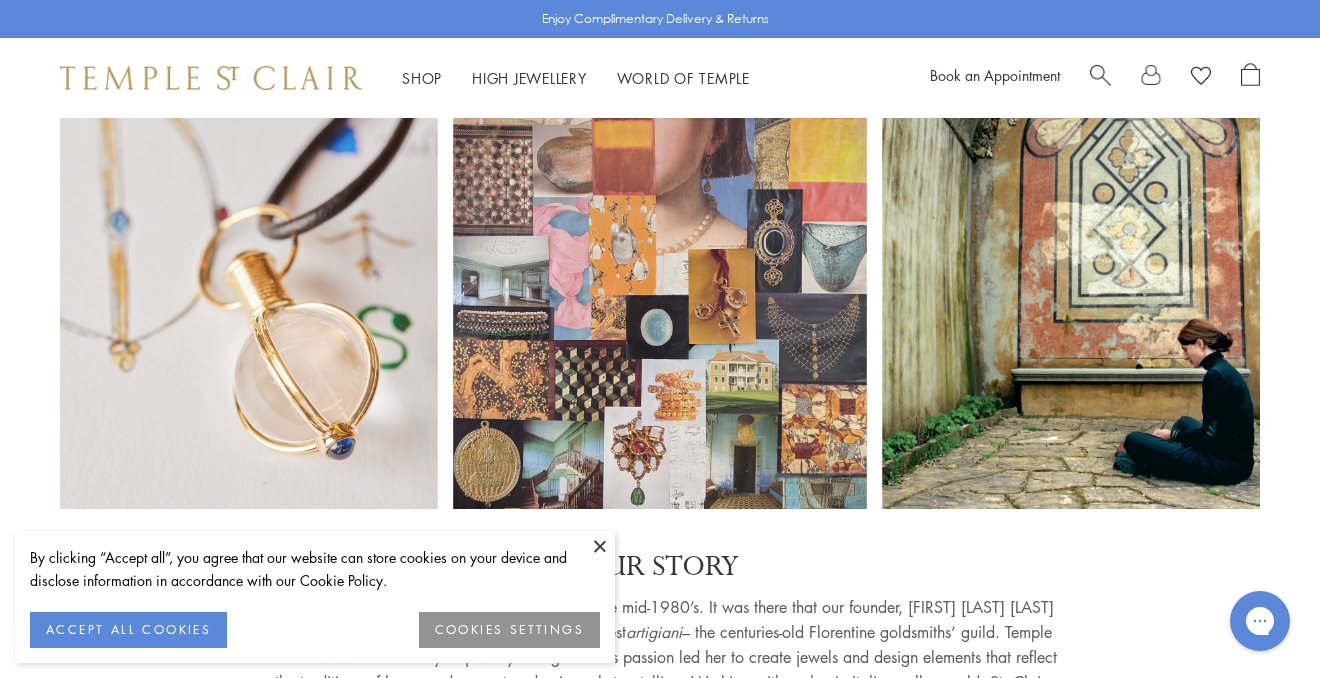 click on "COOKIES SETTINGS" at bounding box center (509, 630) 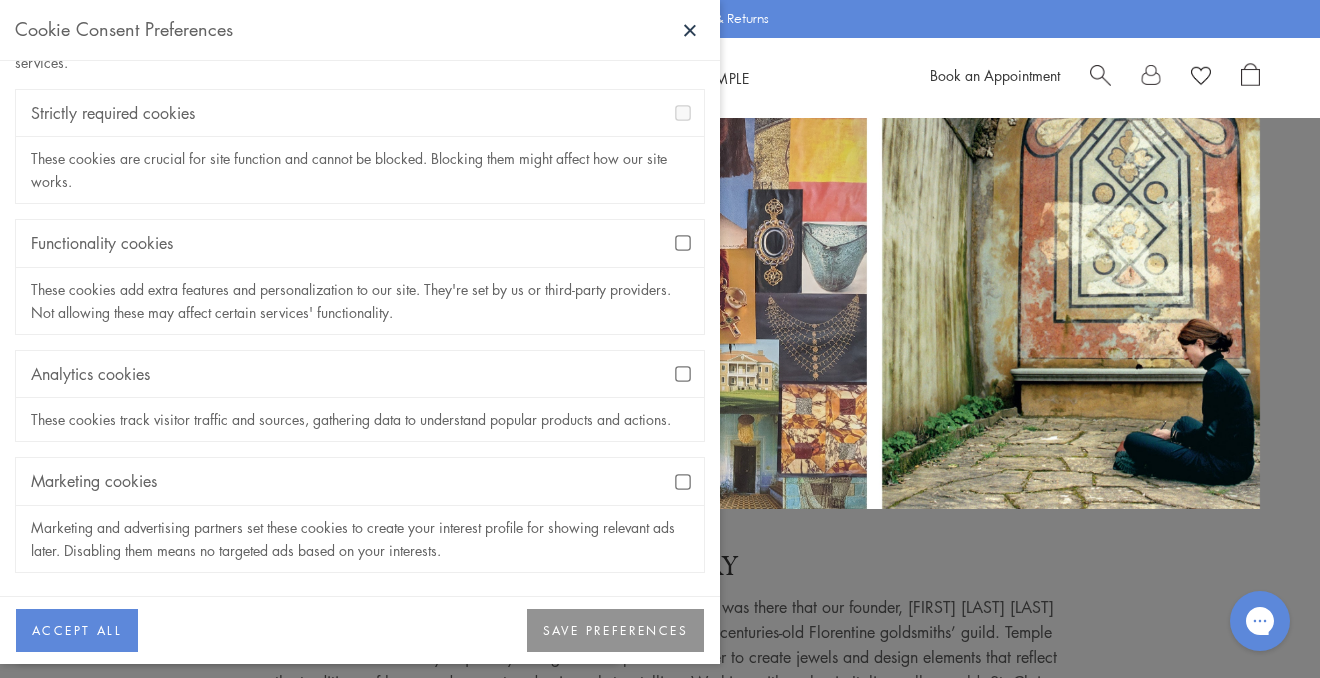 scroll, scrollTop: 102, scrollLeft: 0, axis: vertical 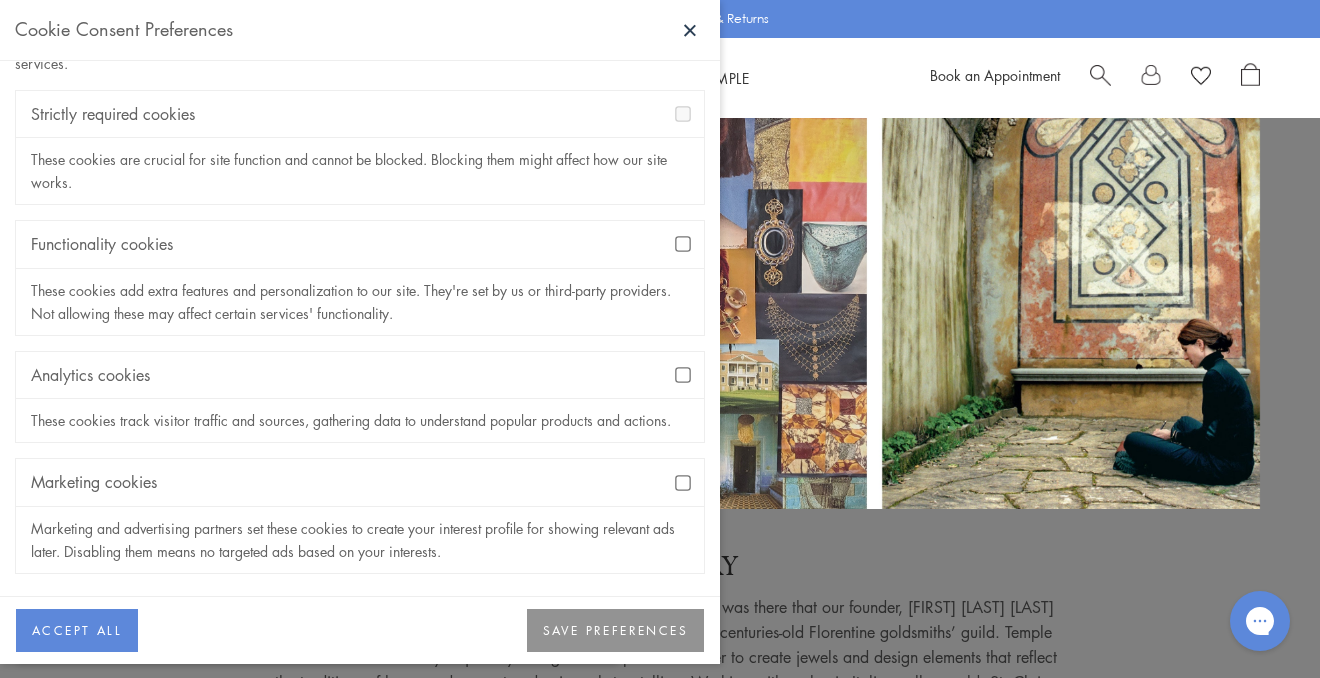 click on "SAVE PREFERENCES" at bounding box center (615, 631) 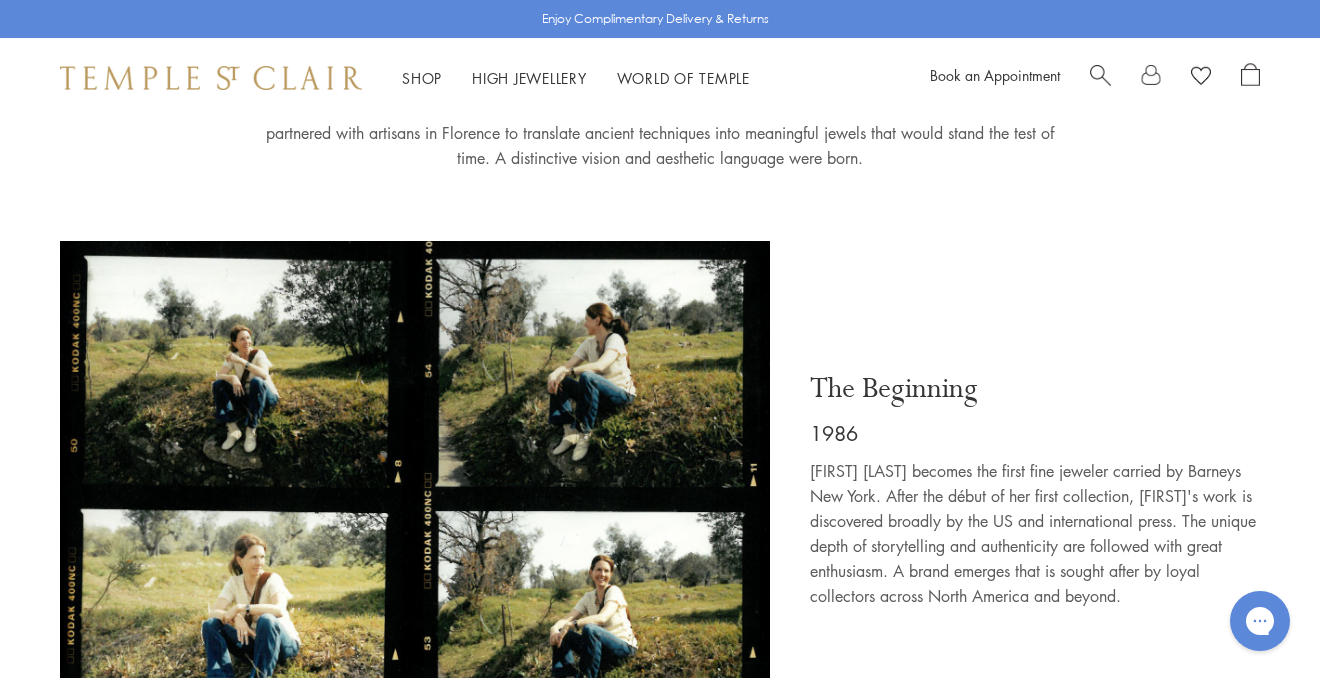scroll, scrollTop: 666, scrollLeft: 0, axis: vertical 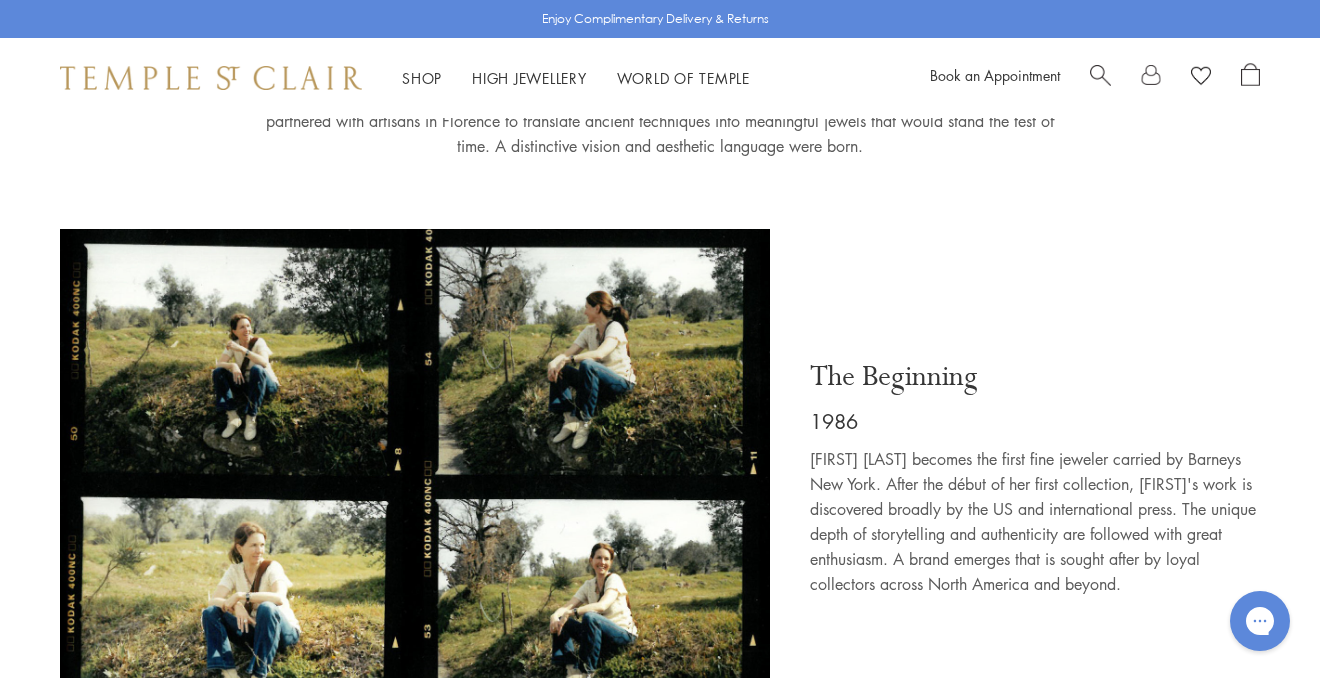 click at bounding box center [415, 488] 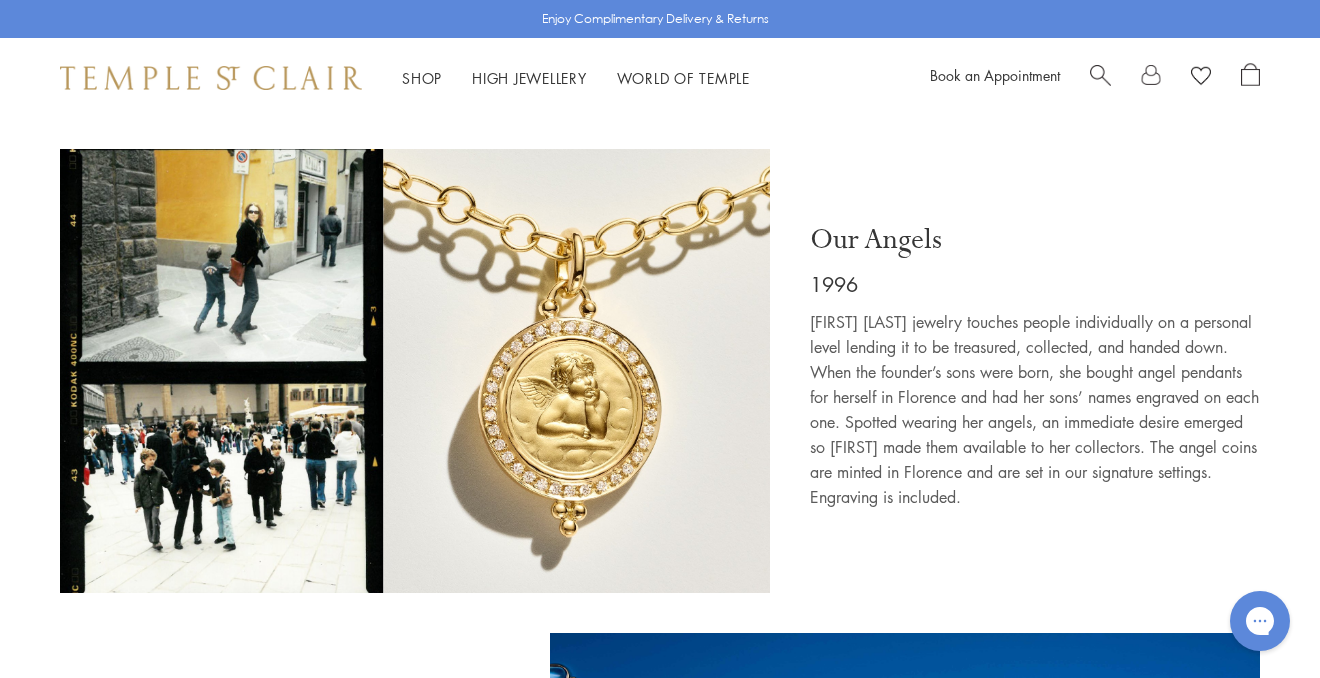 scroll, scrollTop: 2796, scrollLeft: 0, axis: vertical 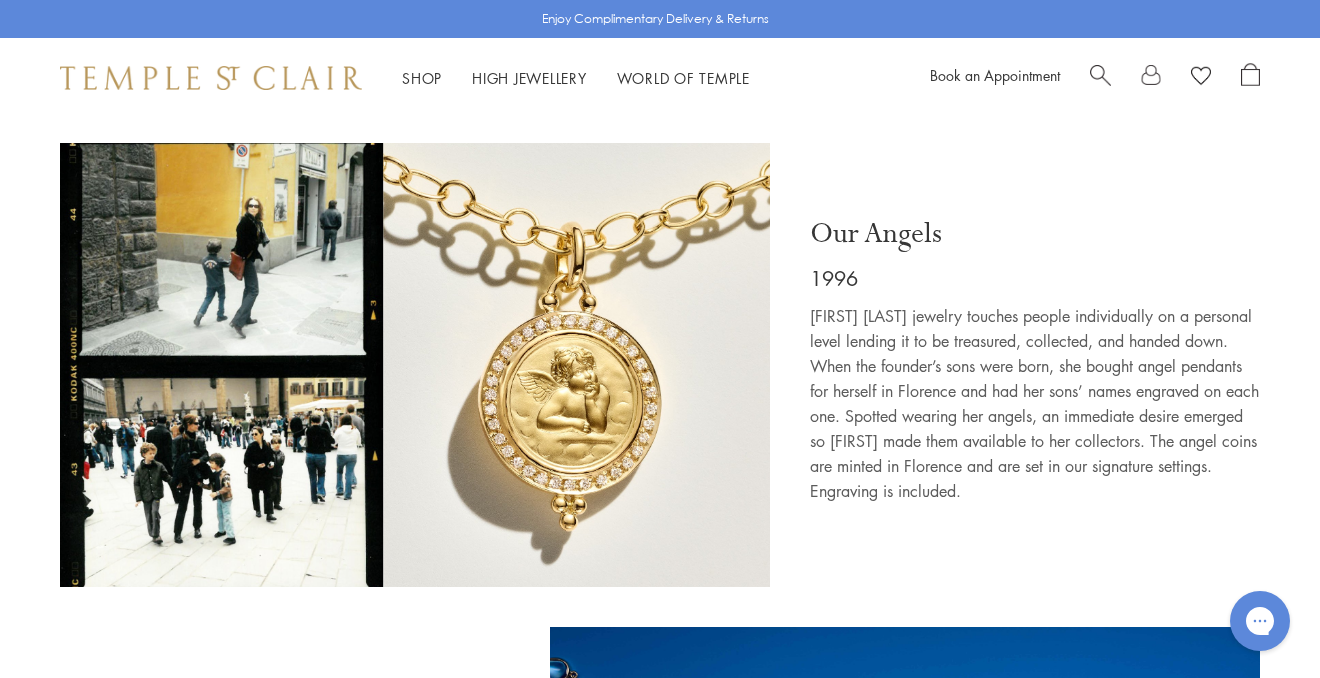 click at bounding box center [415, 365] 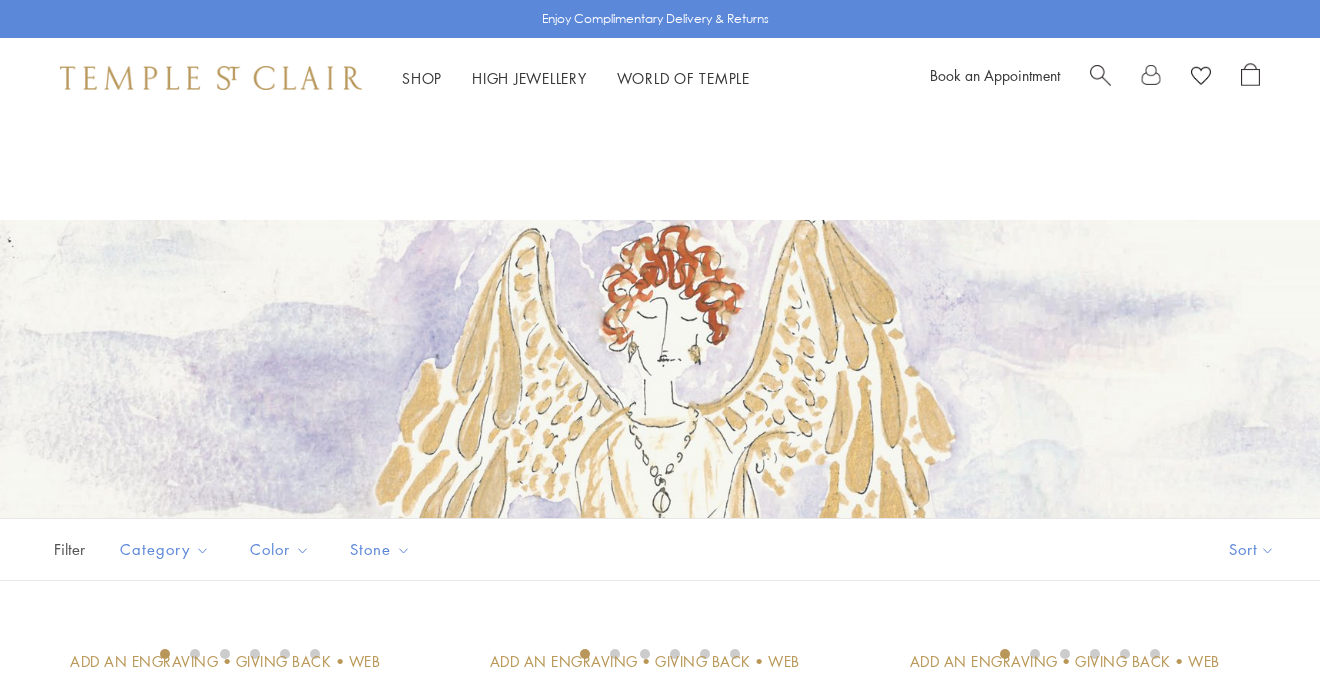 scroll, scrollTop: 183, scrollLeft: 0, axis: vertical 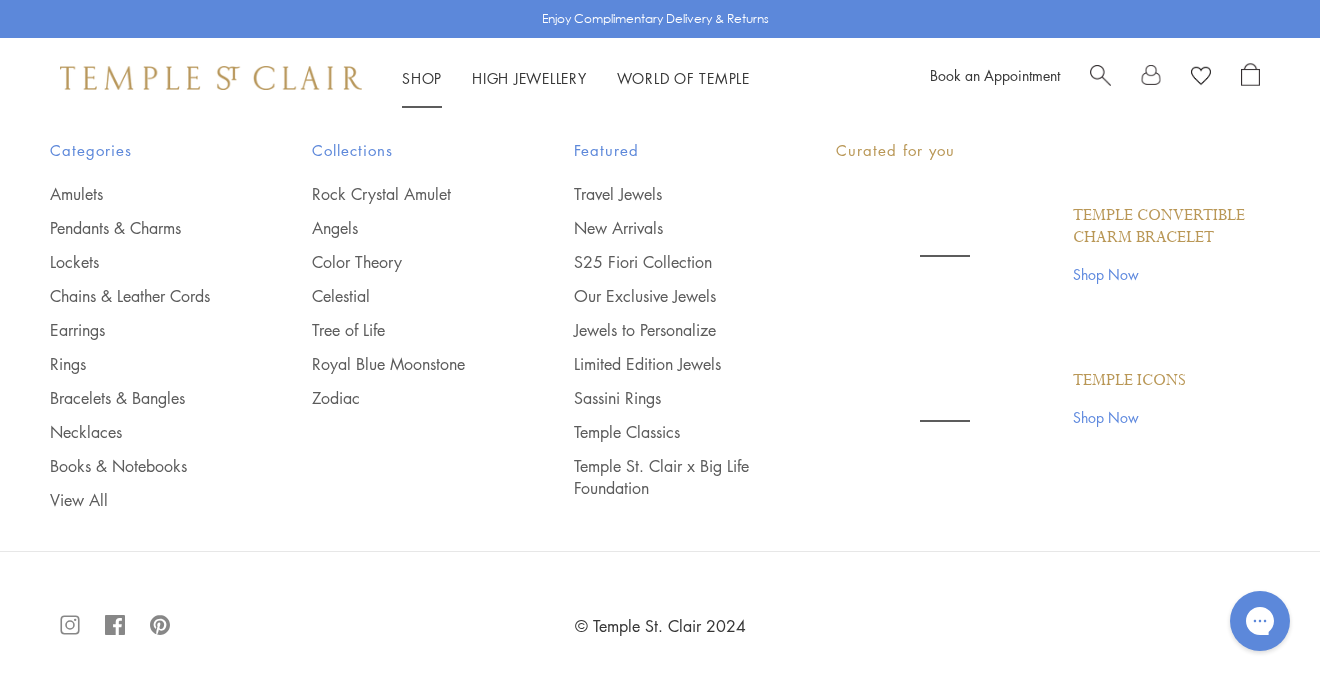click on "Shop Shop" at bounding box center (422, 78) 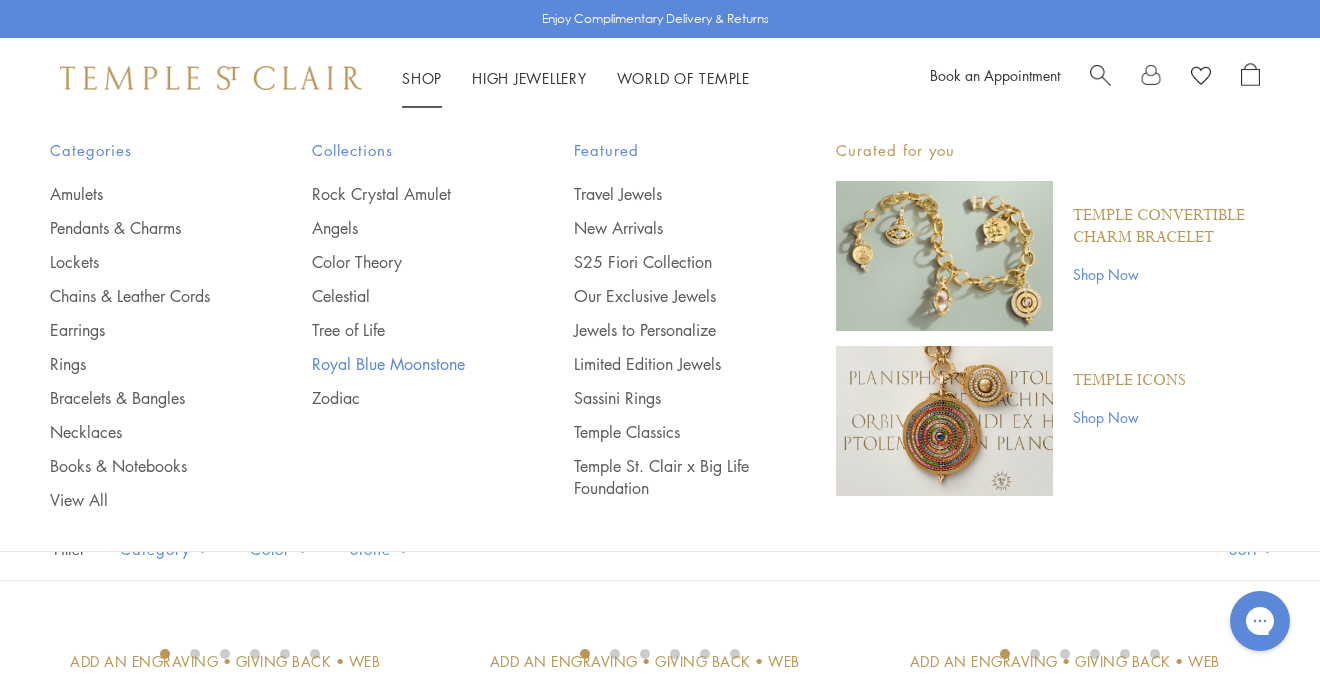 click on "Royal Blue Moonstone" at bounding box center [403, 364] 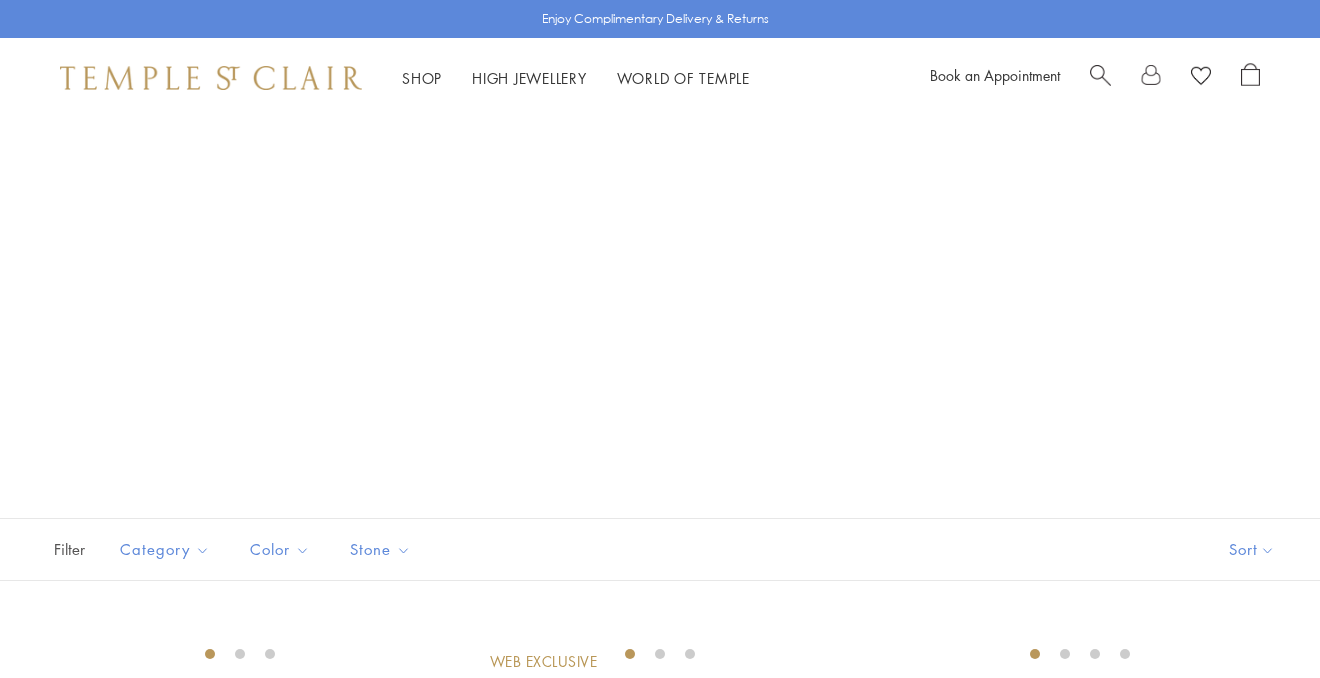 scroll, scrollTop: 0, scrollLeft: 0, axis: both 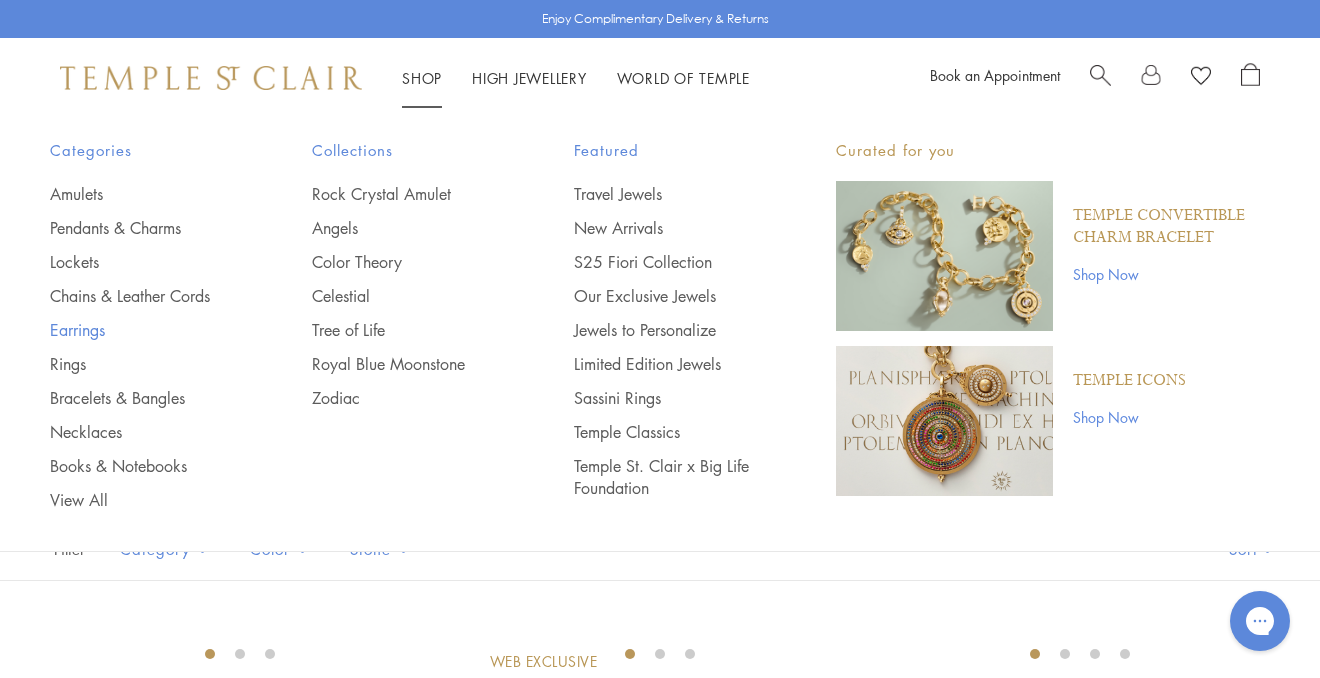 click on "Earrings" at bounding box center [141, 330] 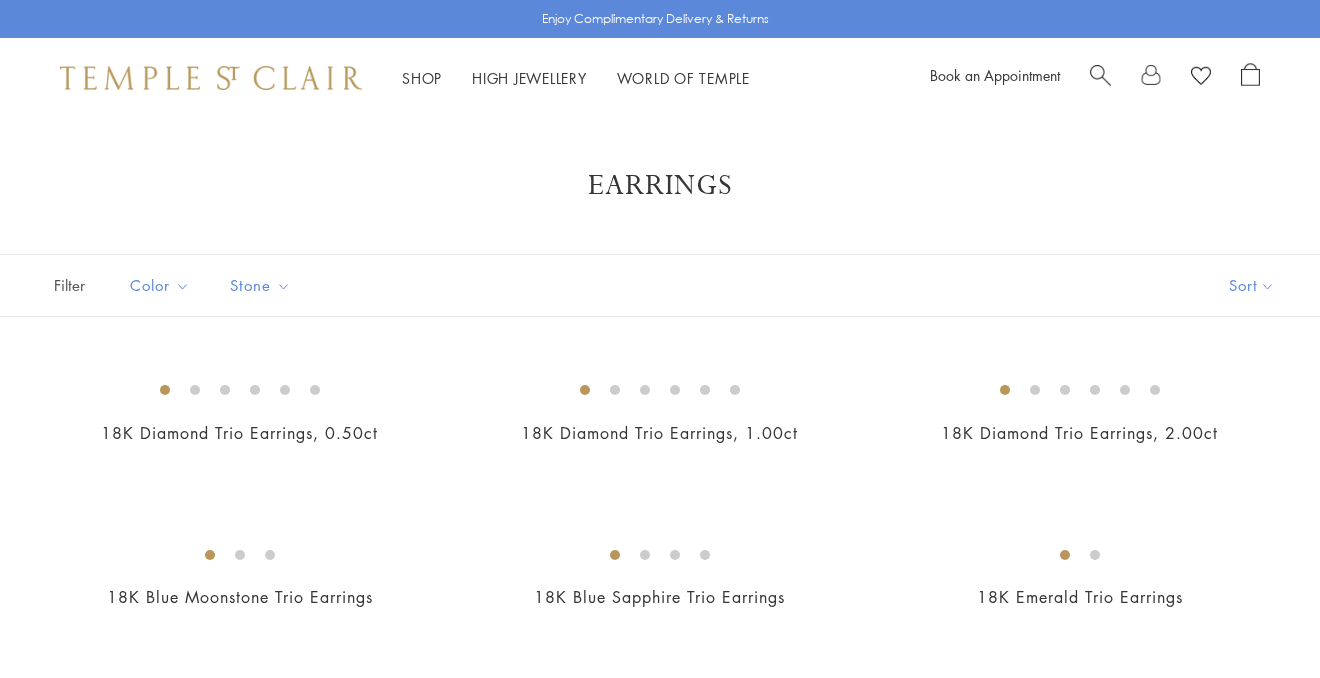 scroll, scrollTop: 0, scrollLeft: 0, axis: both 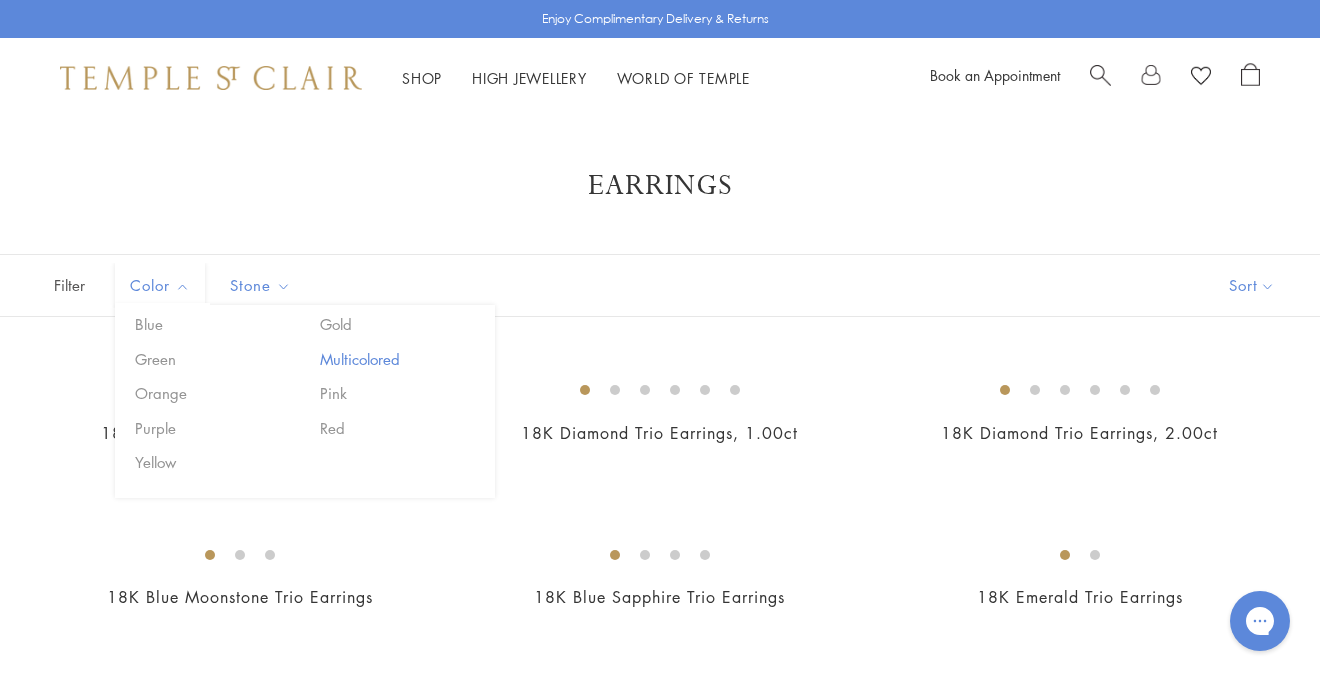 click on "Multicolored" at bounding box center (400, 359) 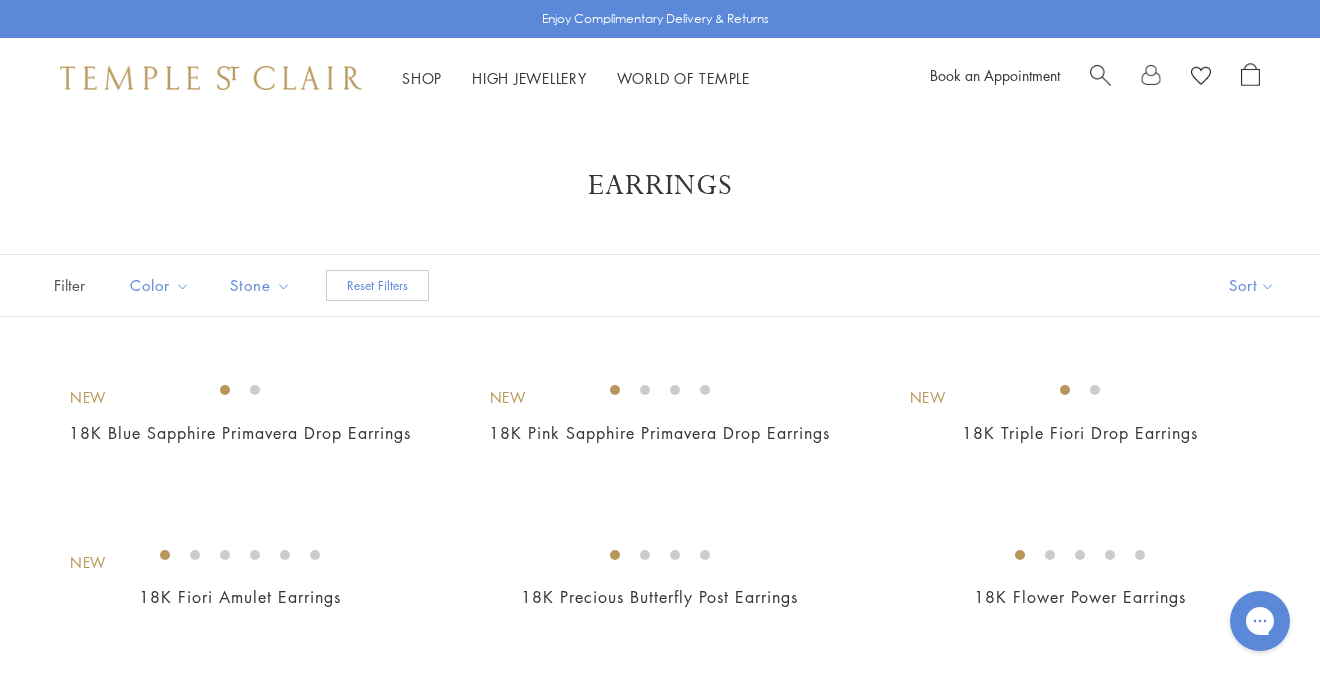 scroll, scrollTop: 0, scrollLeft: 0, axis: both 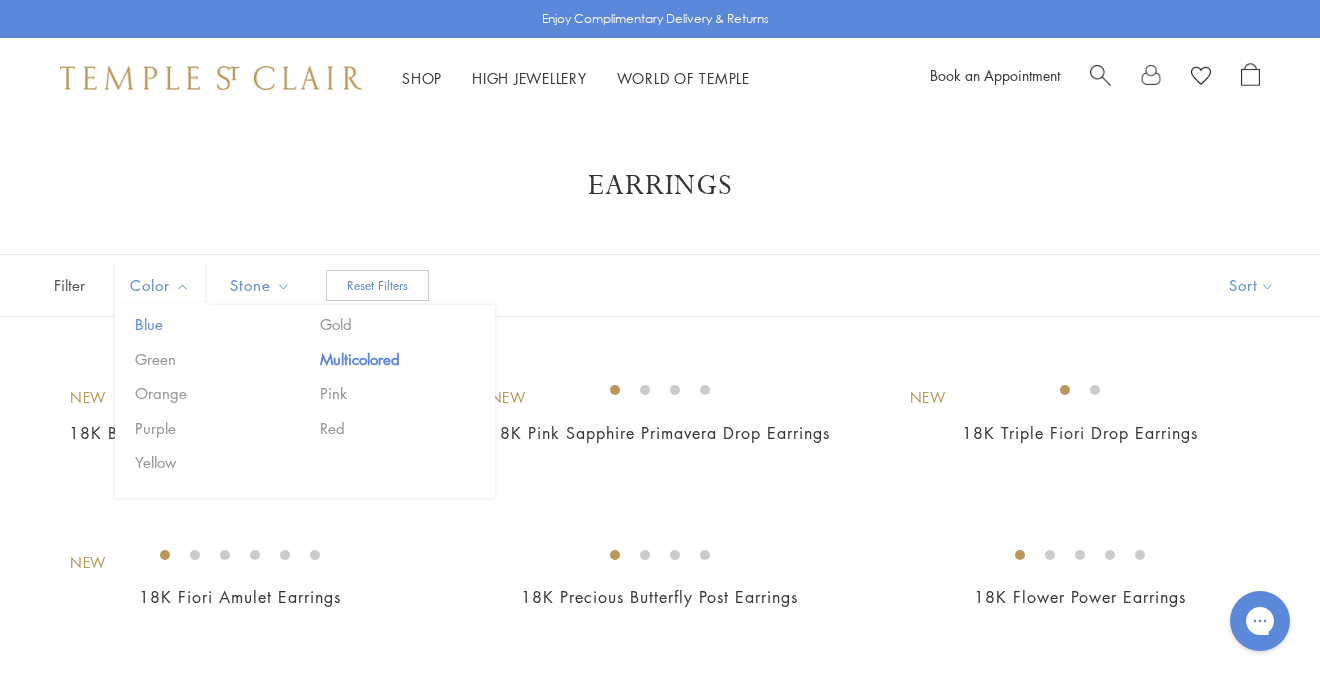 click on "Blue" at bounding box center (215, 324) 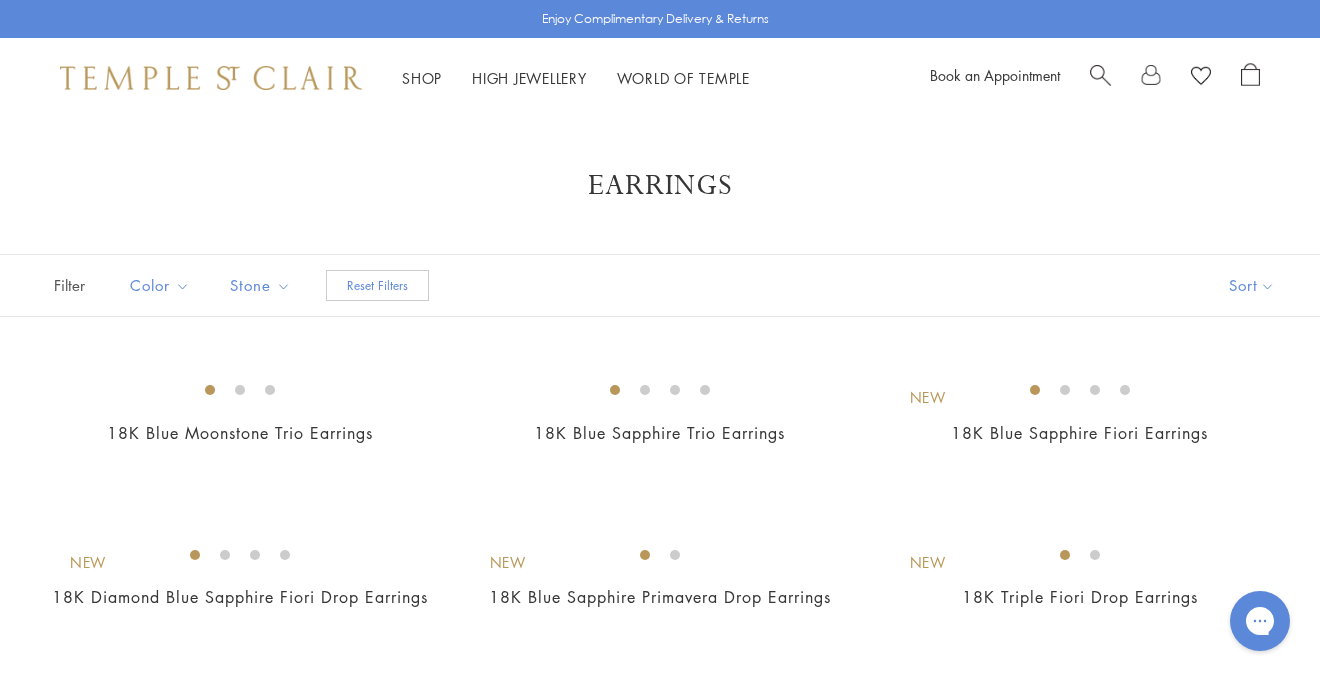 scroll, scrollTop: 0, scrollLeft: 0, axis: both 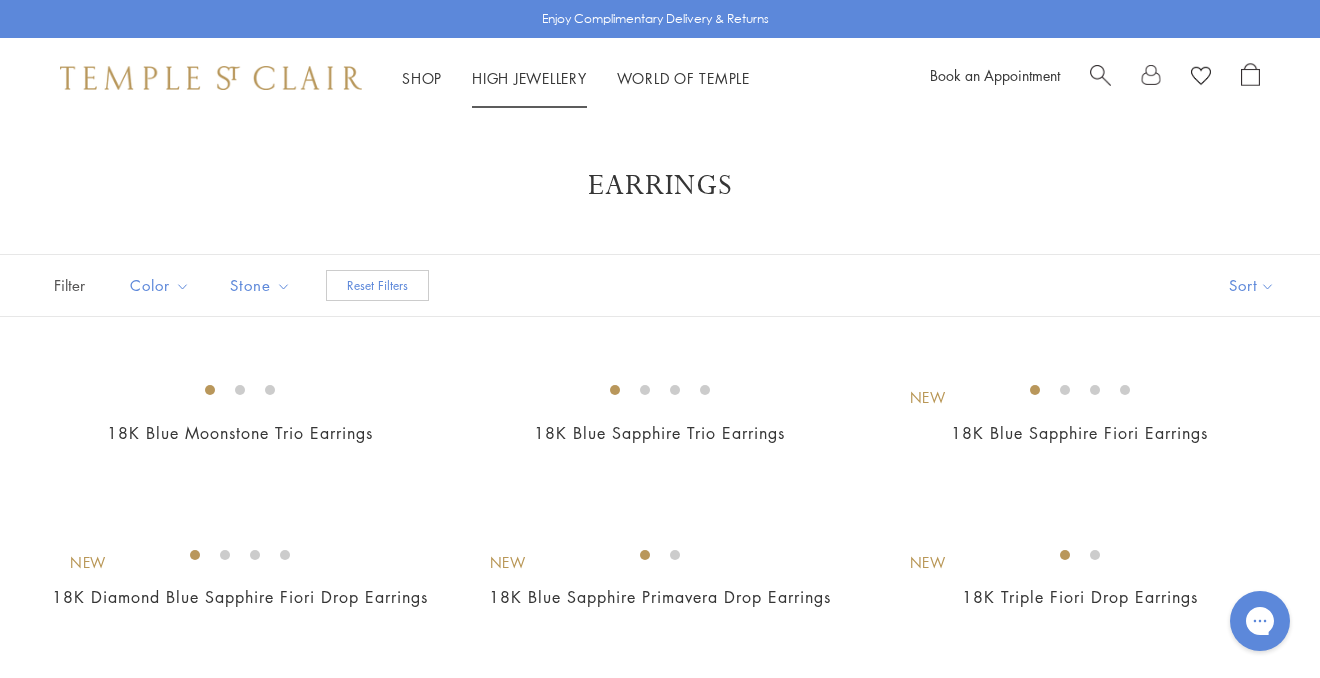 click on "High Jewellery High Jewellery" at bounding box center (529, 78) 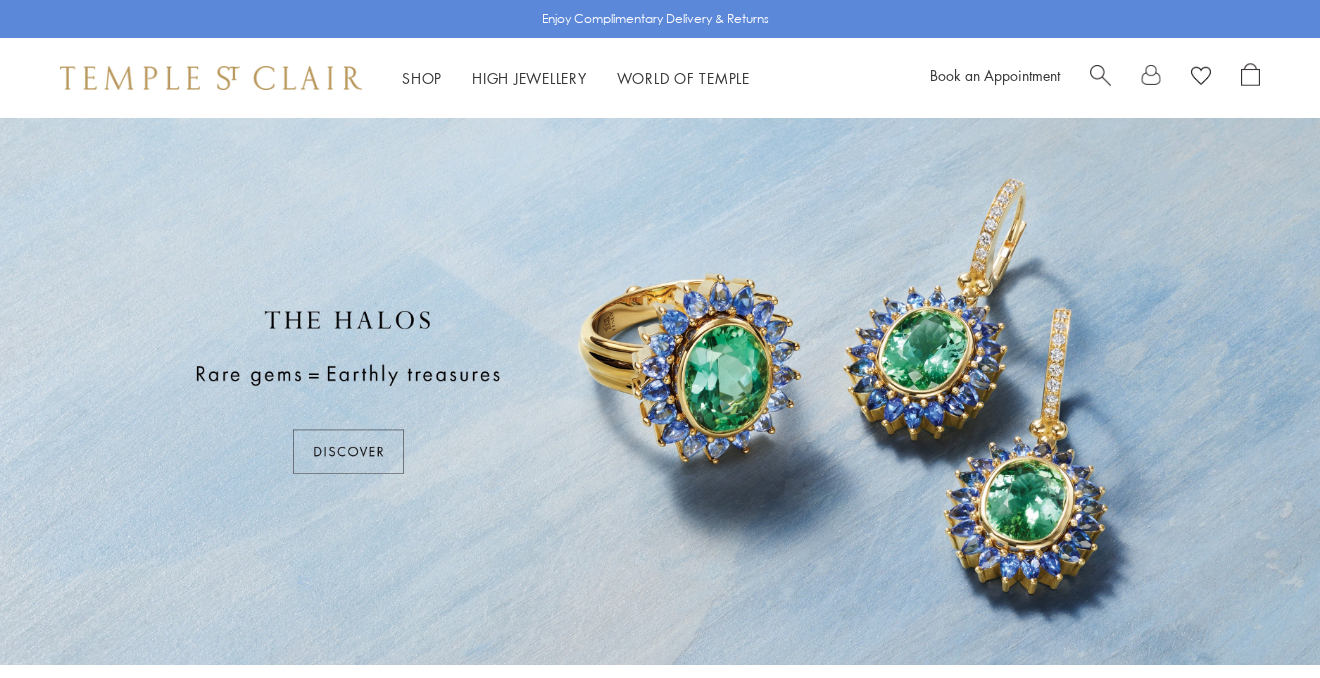 scroll, scrollTop: 0, scrollLeft: 0, axis: both 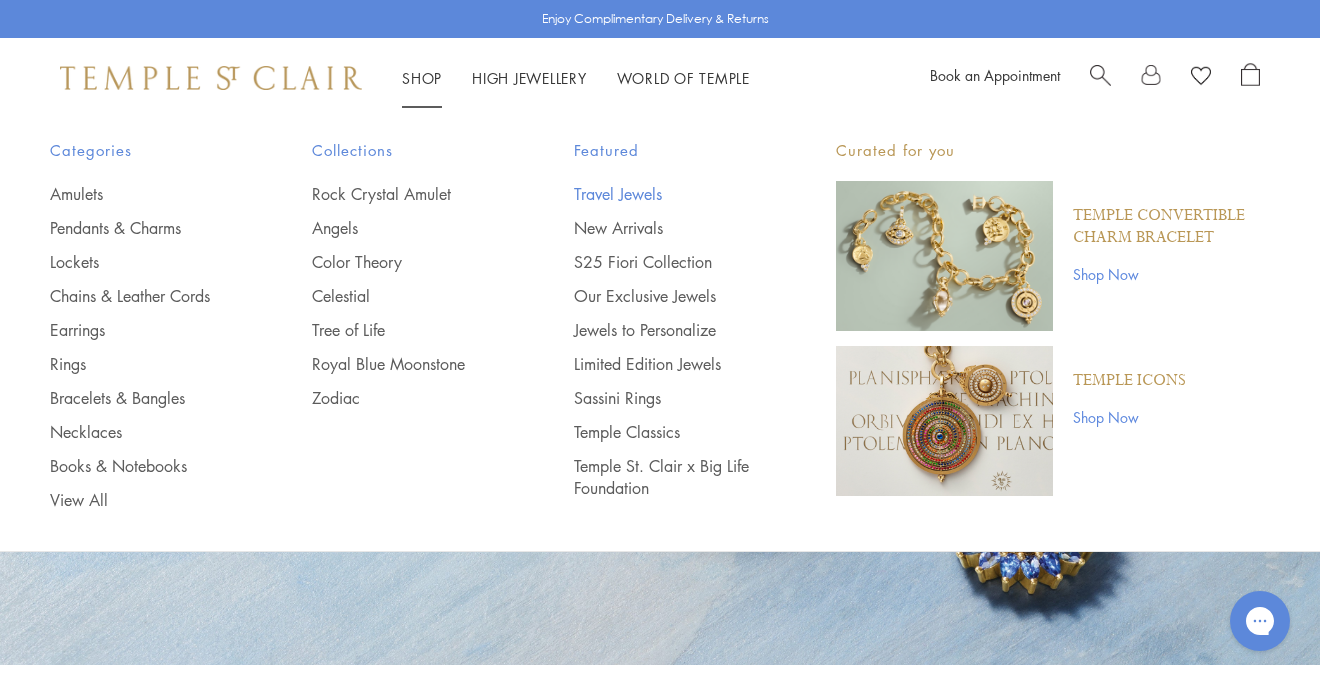 click on "Travel Jewels" at bounding box center [665, 194] 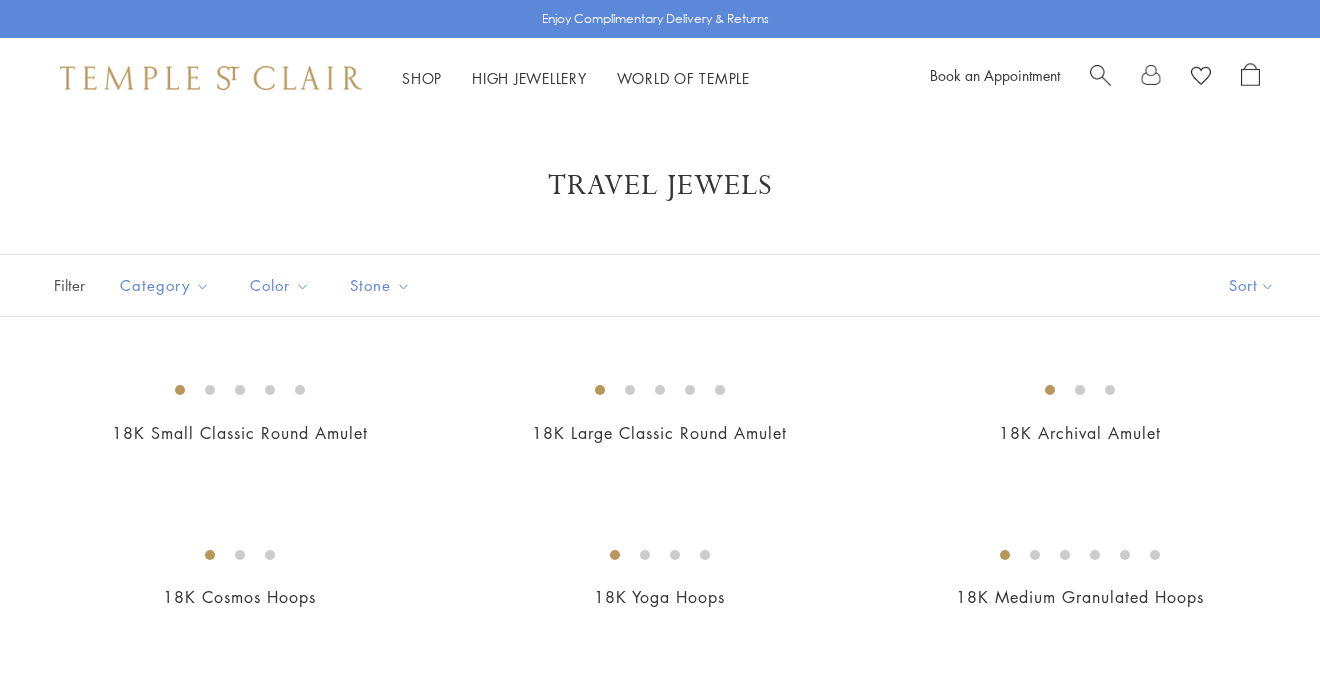 scroll, scrollTop: 0, scrollLeft: 0, axis: both 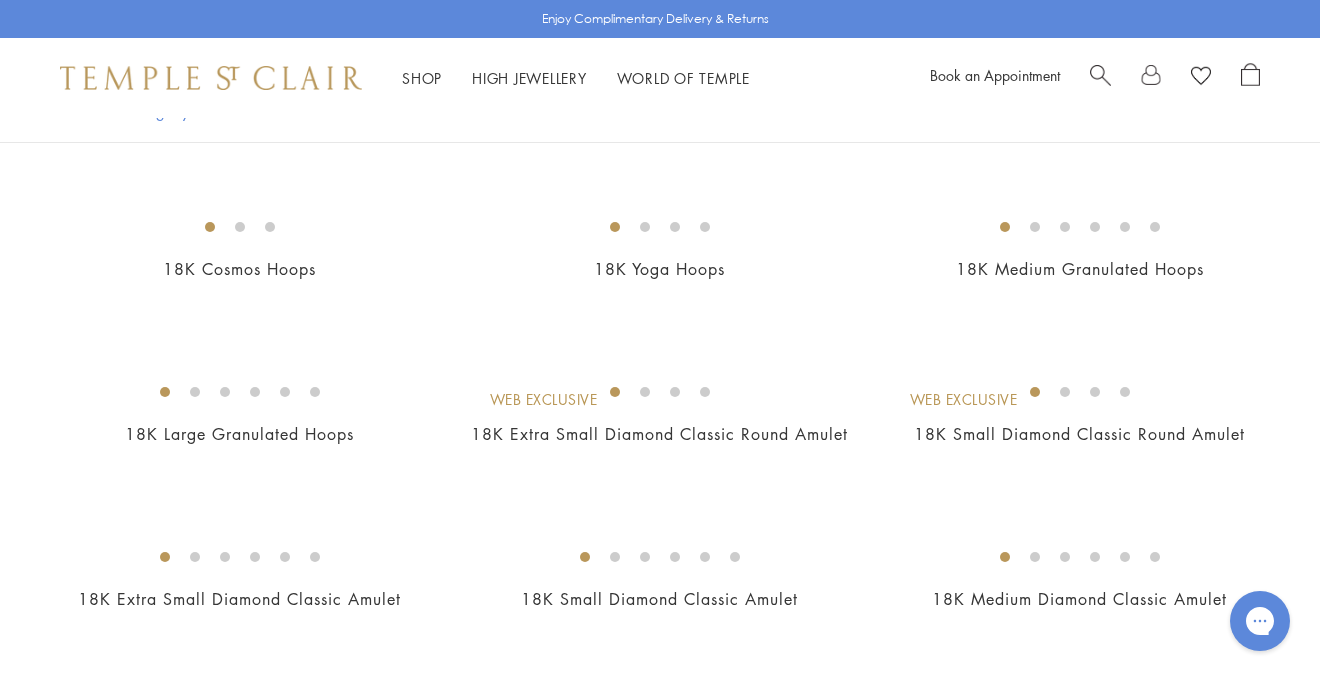 click at bounding box center (0, 0) 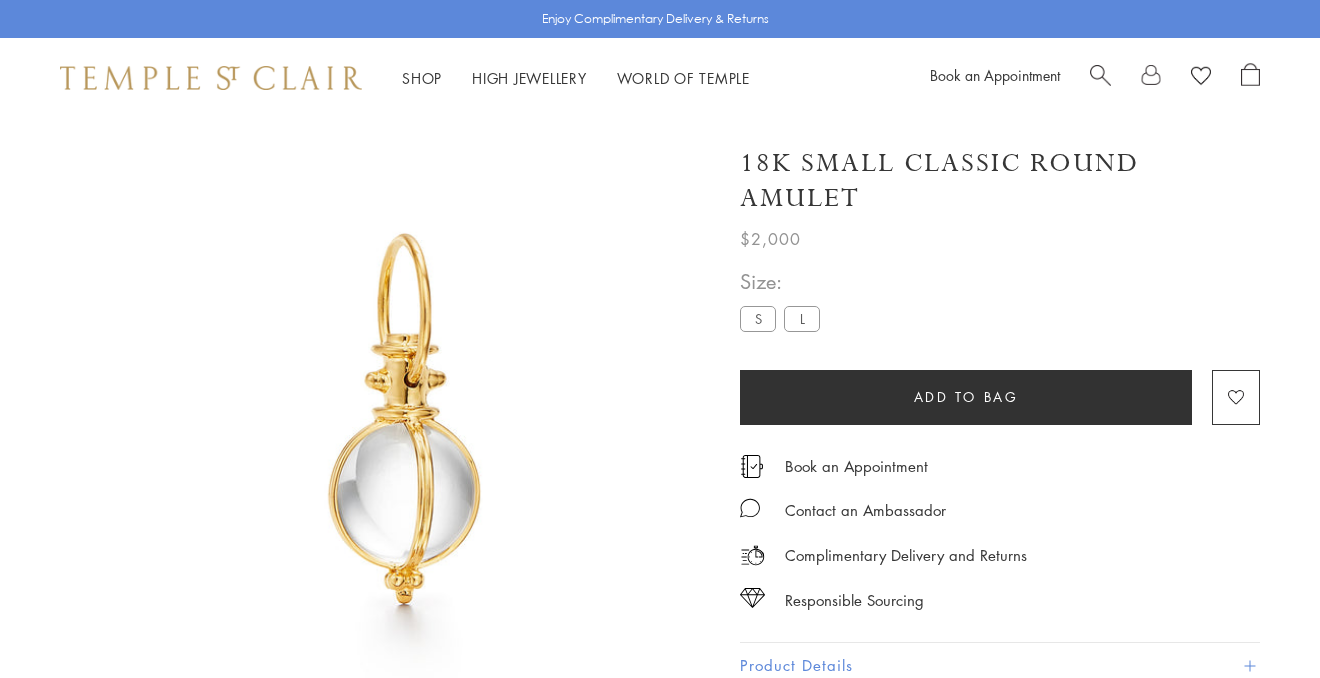 scroll, scrollTop: 118, scrollLeft: 0, axis: vertical 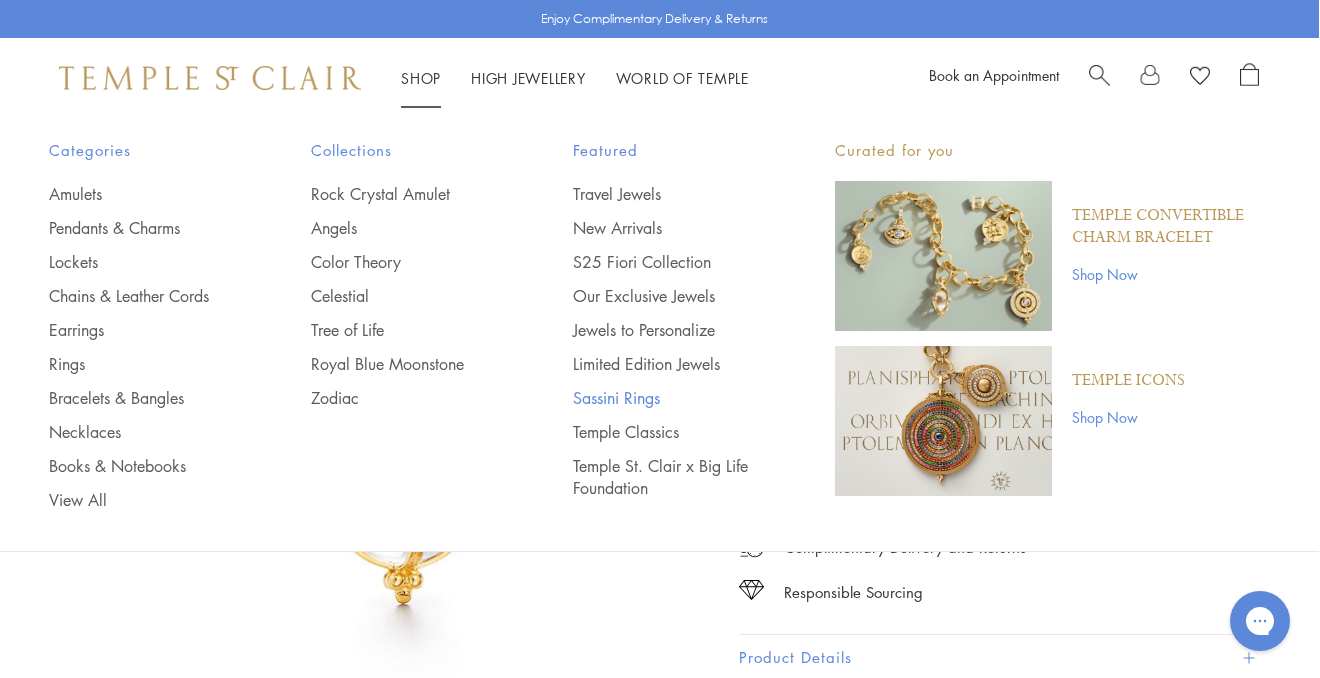 click on "Sassini Rings" at bounding box center [664, 398] 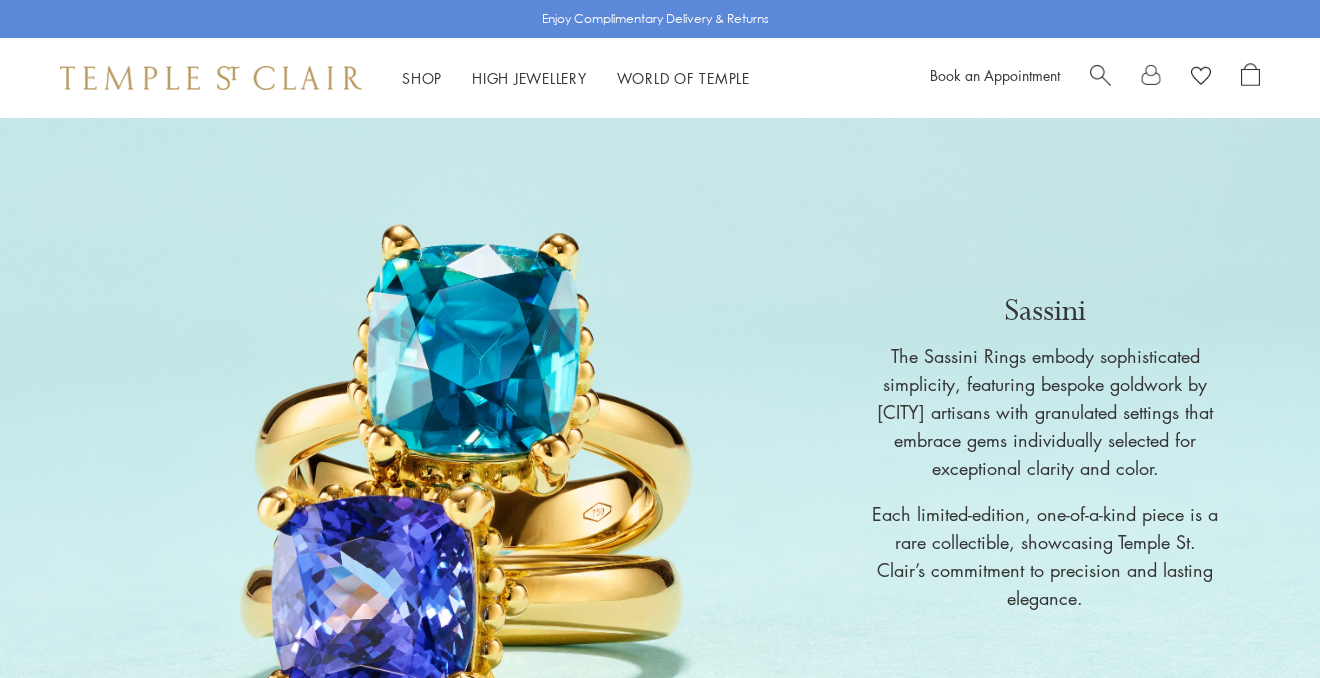 scroll, scrollTop: 0, scrollLeft: 0, axis: both 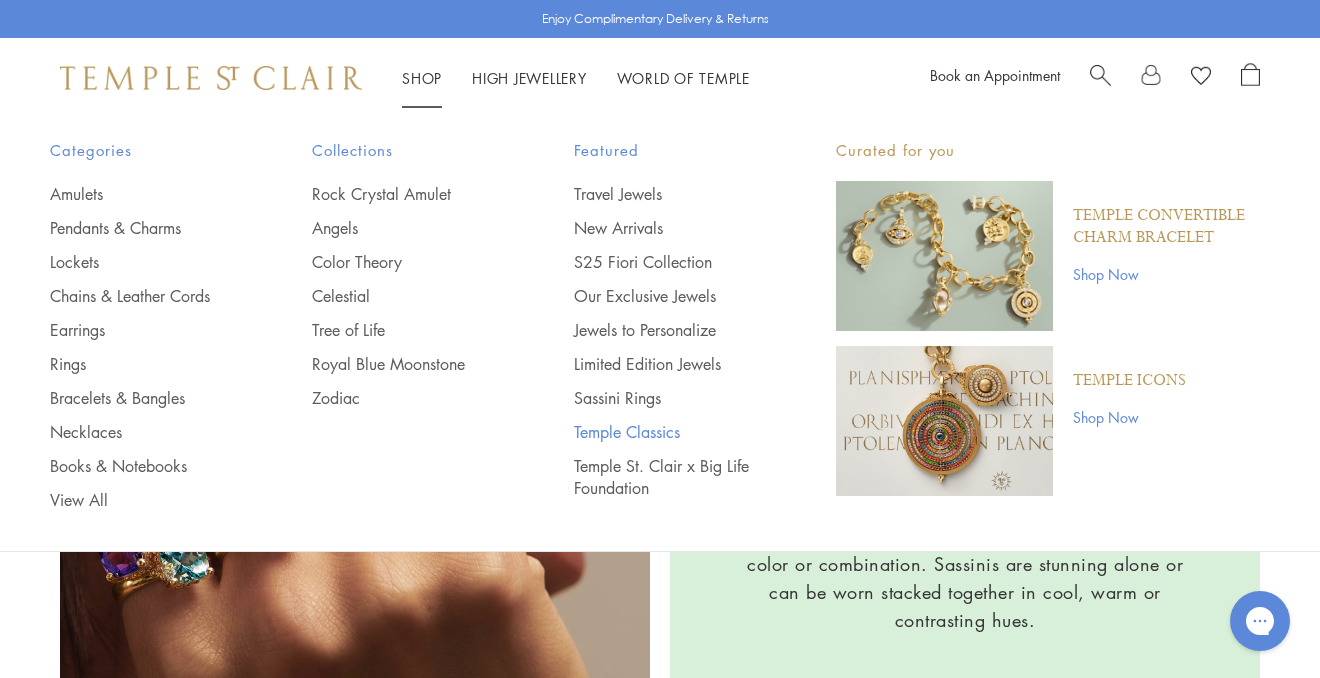 click on "Temple Classics" at bounding box center (665, 432) 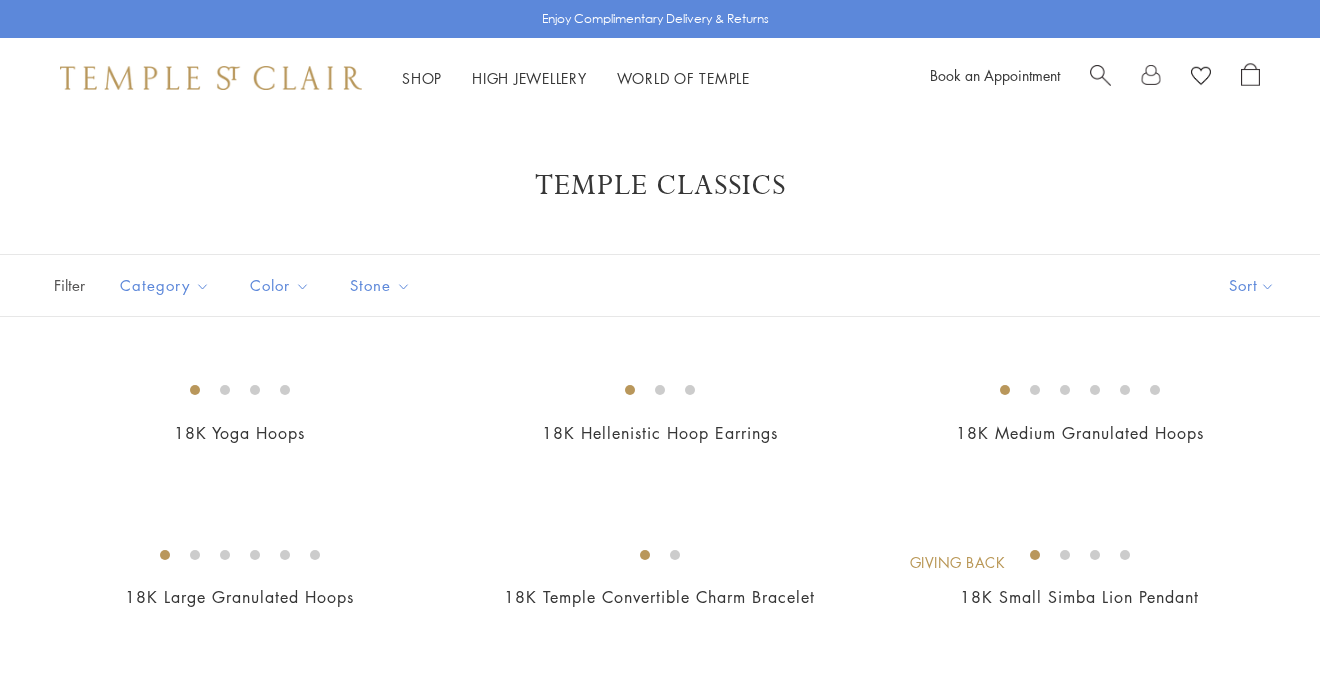 scroll, scrollTop: 0, scrollLeft: 0, axis: both 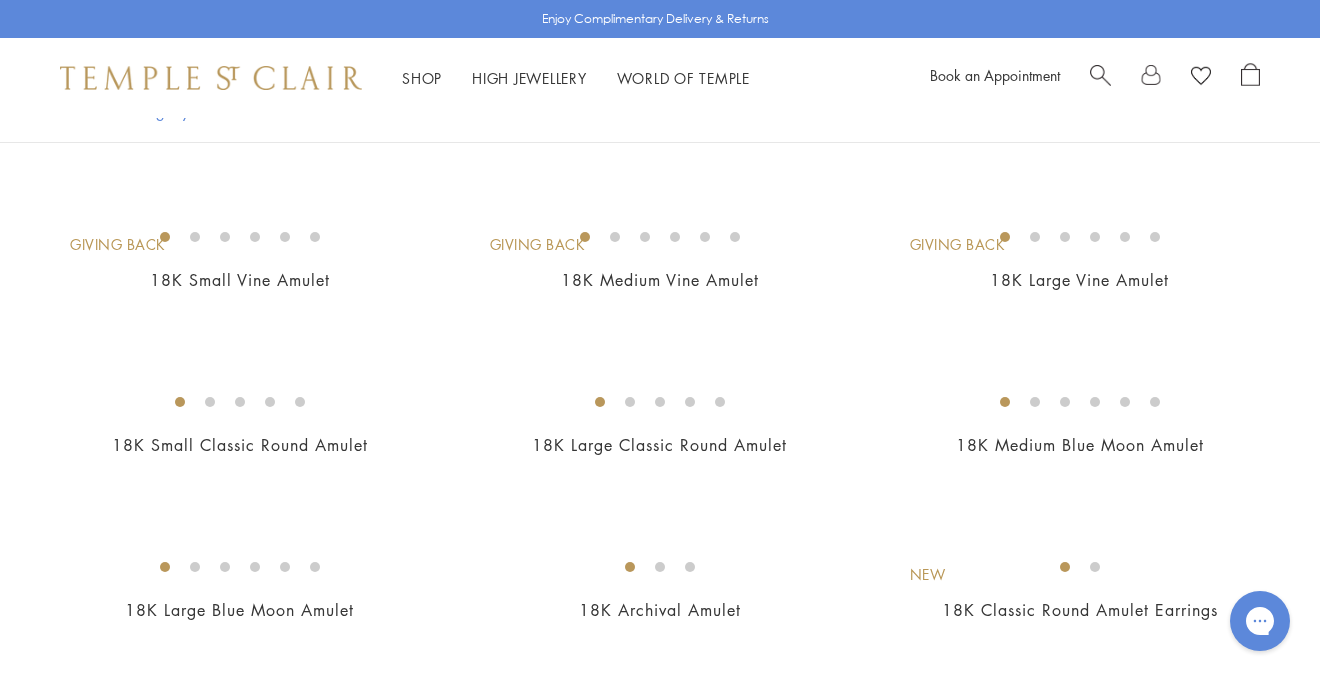 click at bounding box center (0, 0) 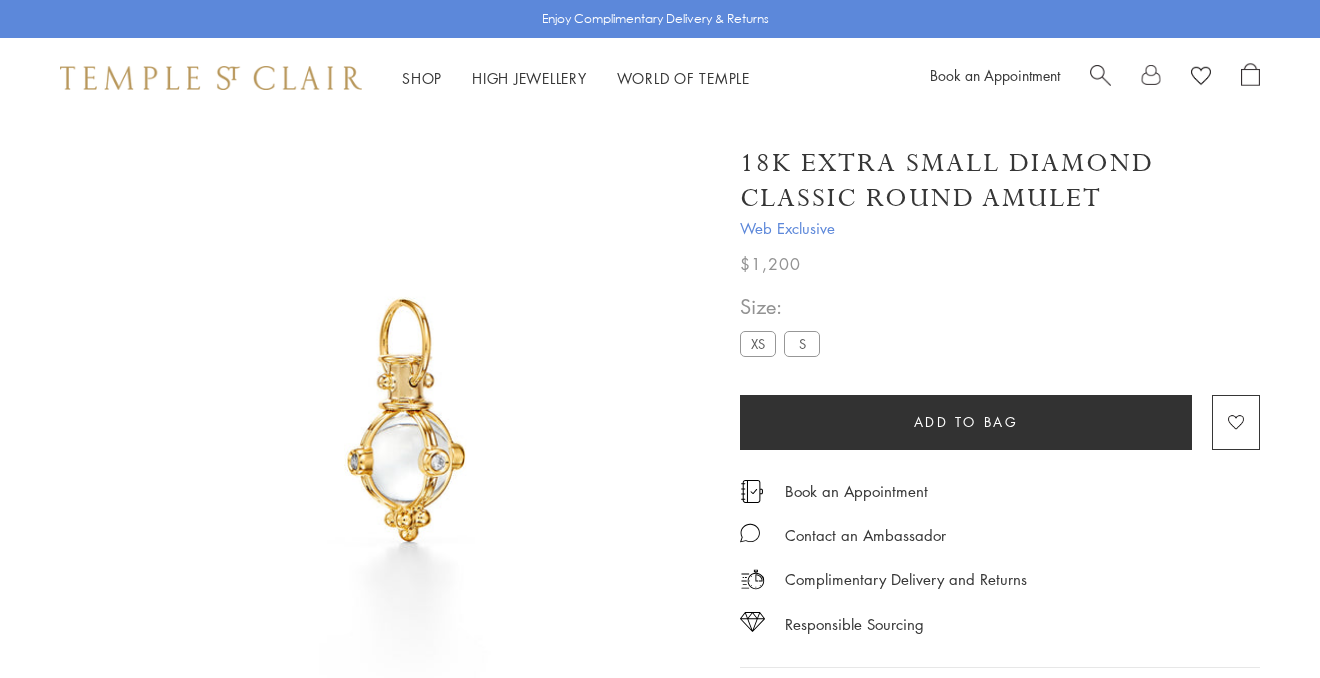 scroll, scrollTop: 112, scrollLeft: 0, axis: vertical 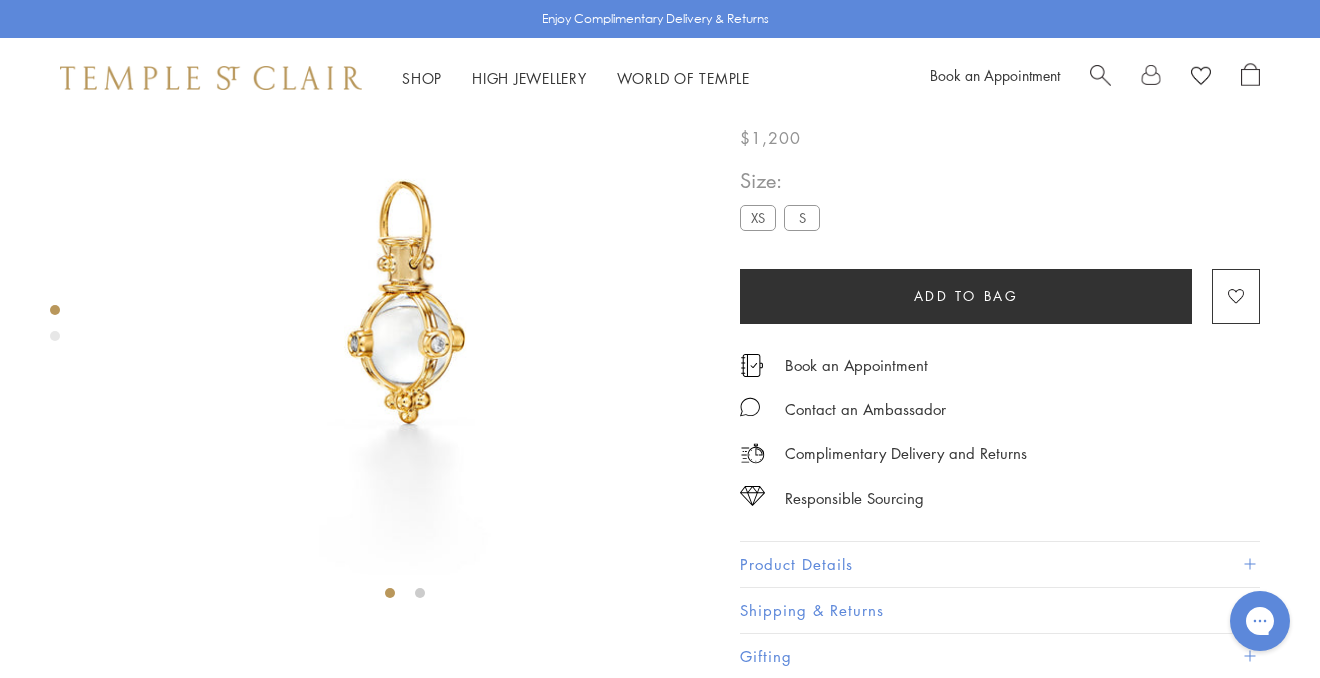 click at bounding box center (55, 336) 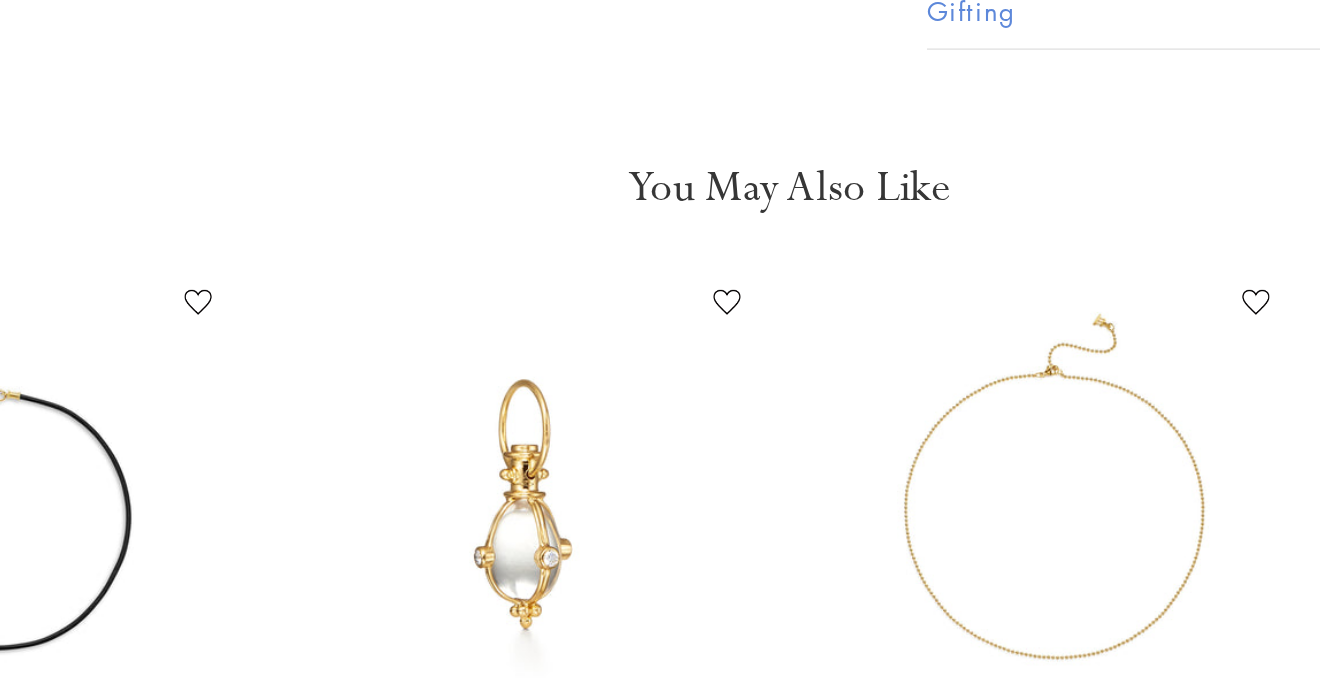 scroll, scrollTop: 683, scrollLeft: 2, axis: both 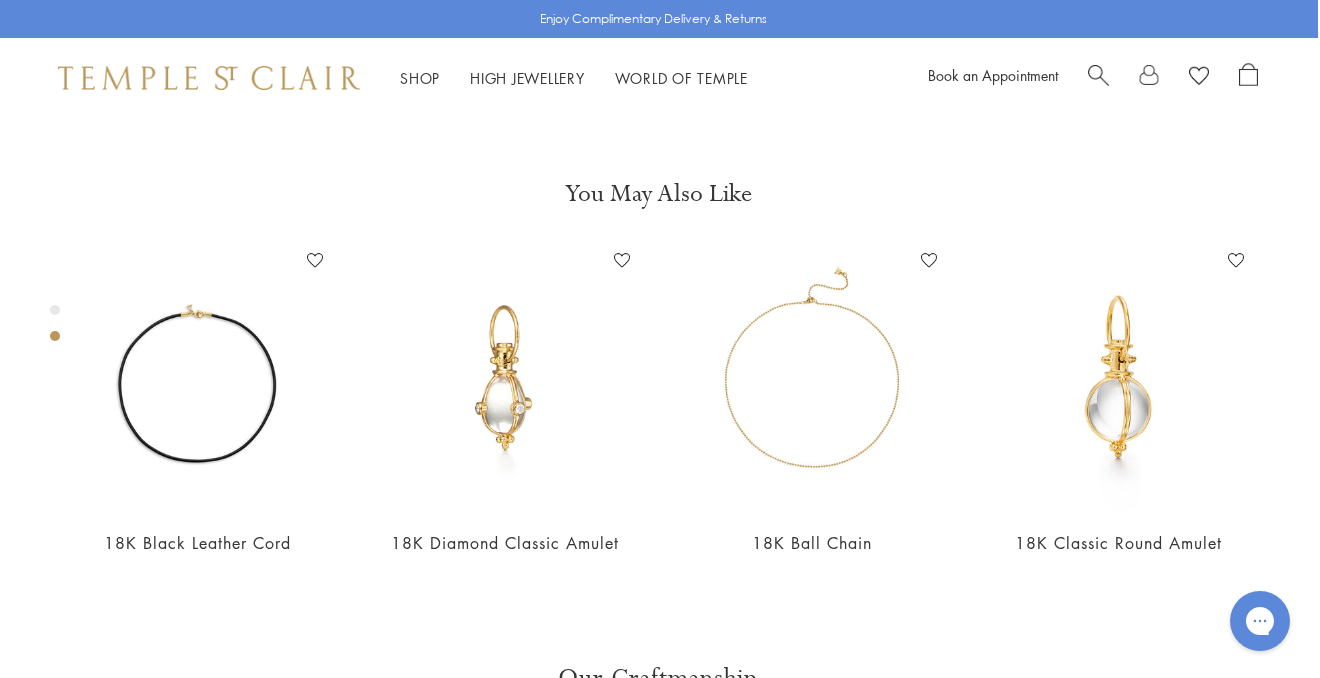 click on "S" at bounding box center (800, -348) 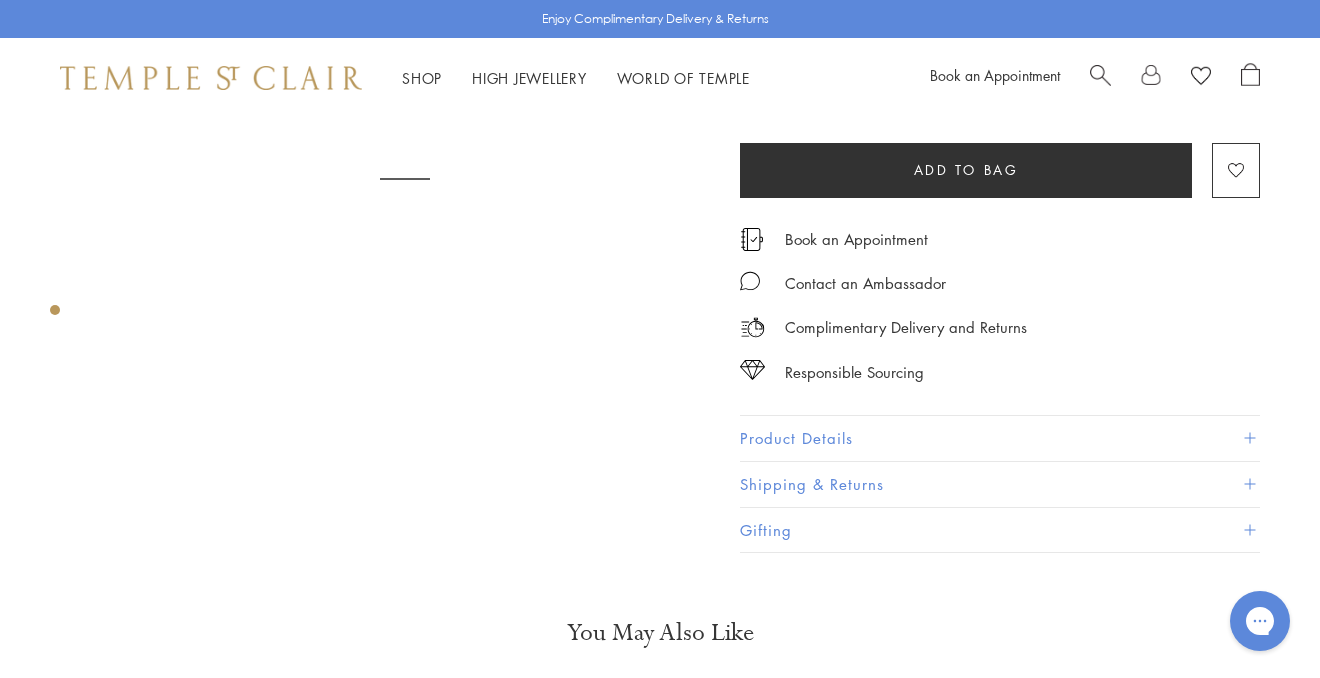 scroll, scrollTop: 118, scrollLeft: 0, axis: vertical 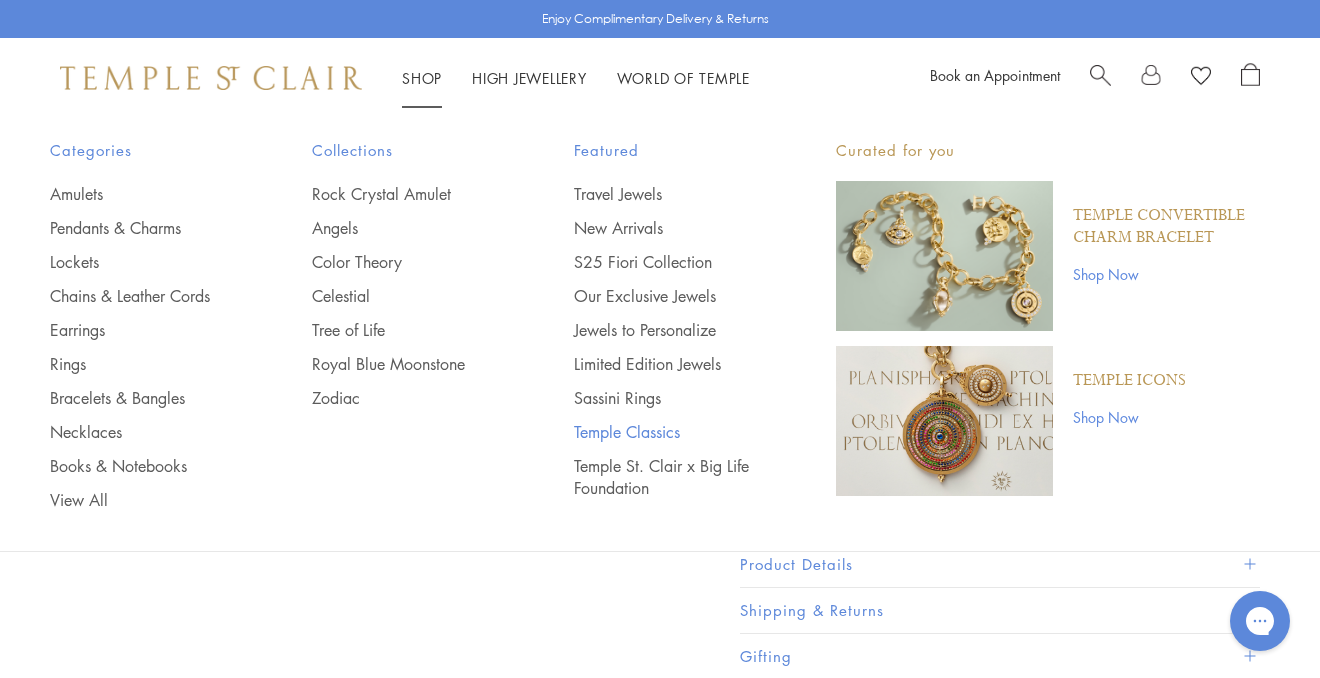 click on "Temple Classics" at bounding box center [665, 432] 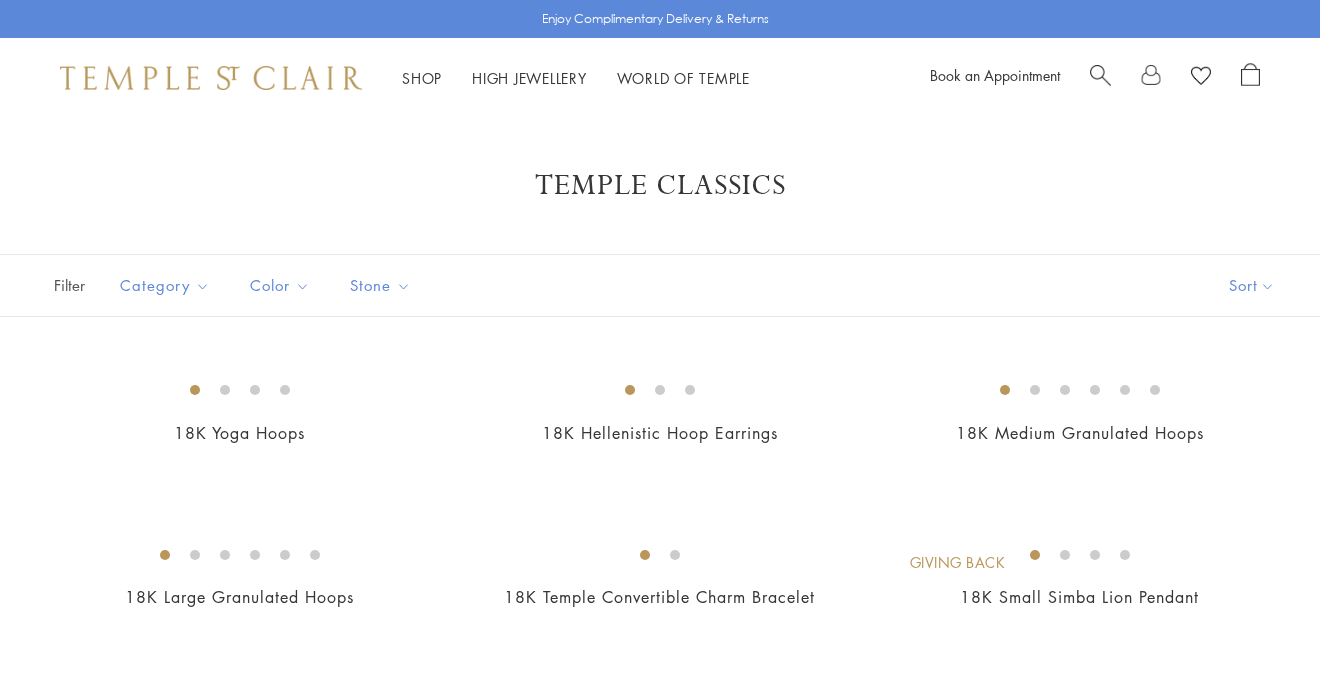 scroll, scrollTop: 0, scrollLeft: 0, axis: both 